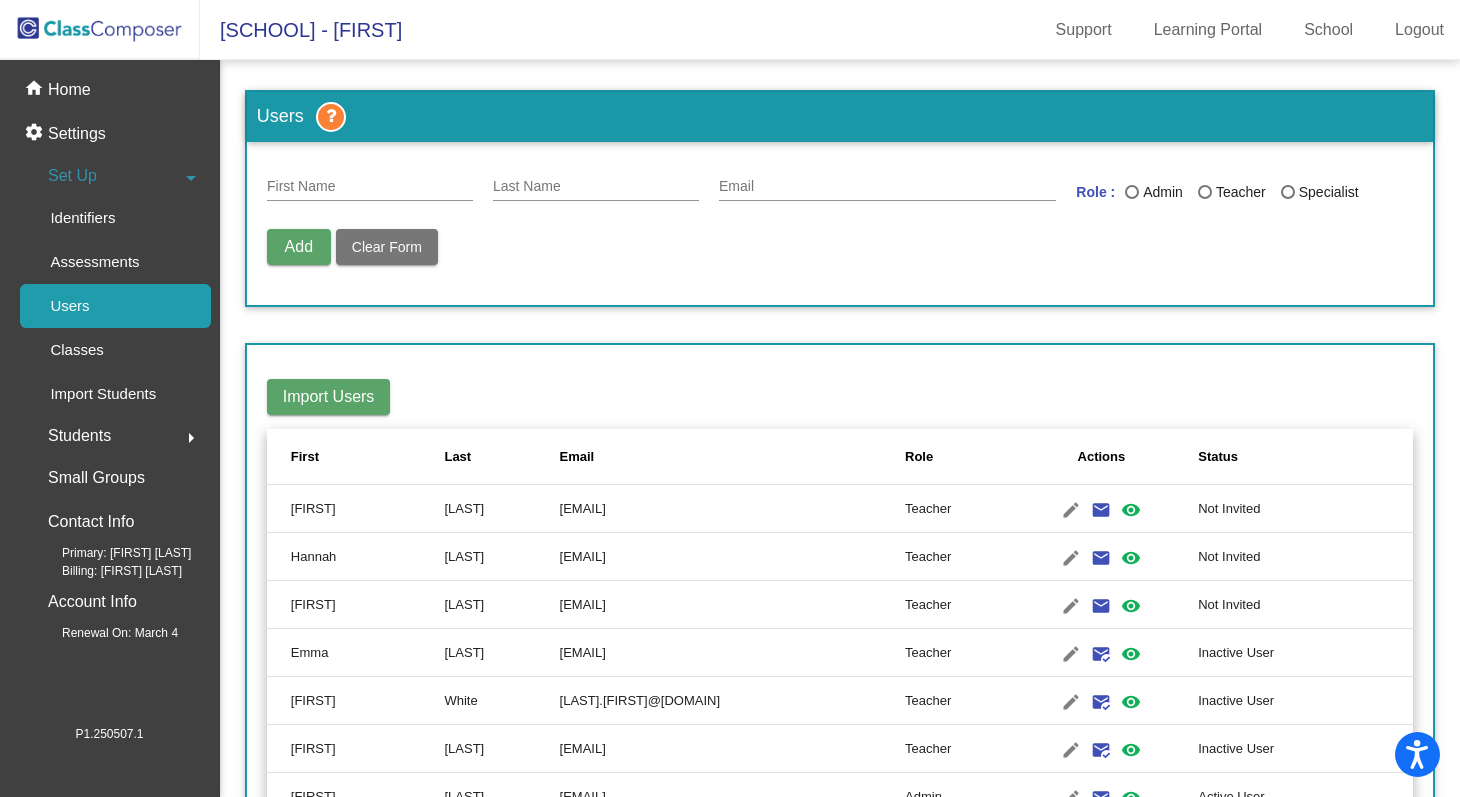 scroll, scrollTop: 0, scrollLeft: 0, axis: both 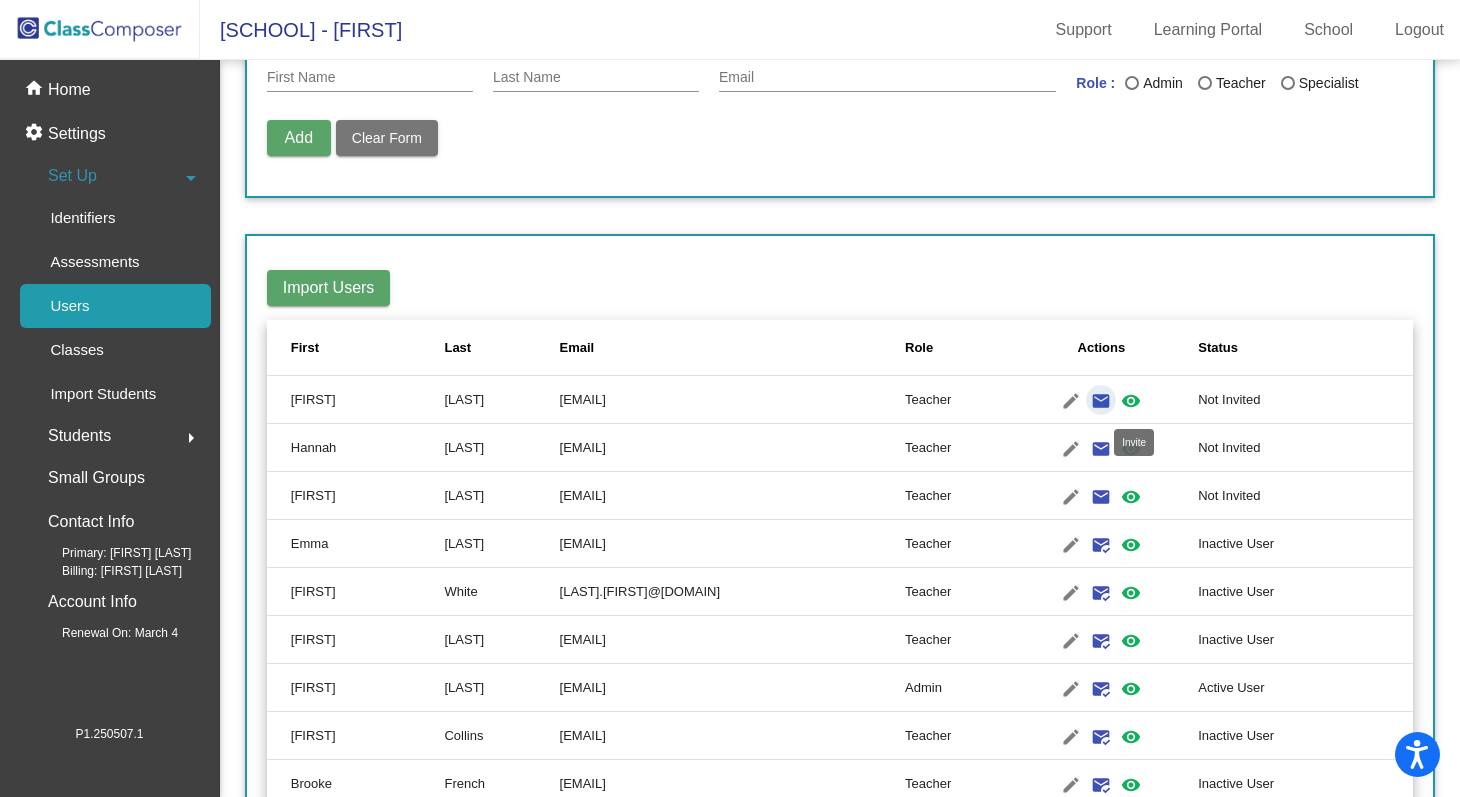click on "email" 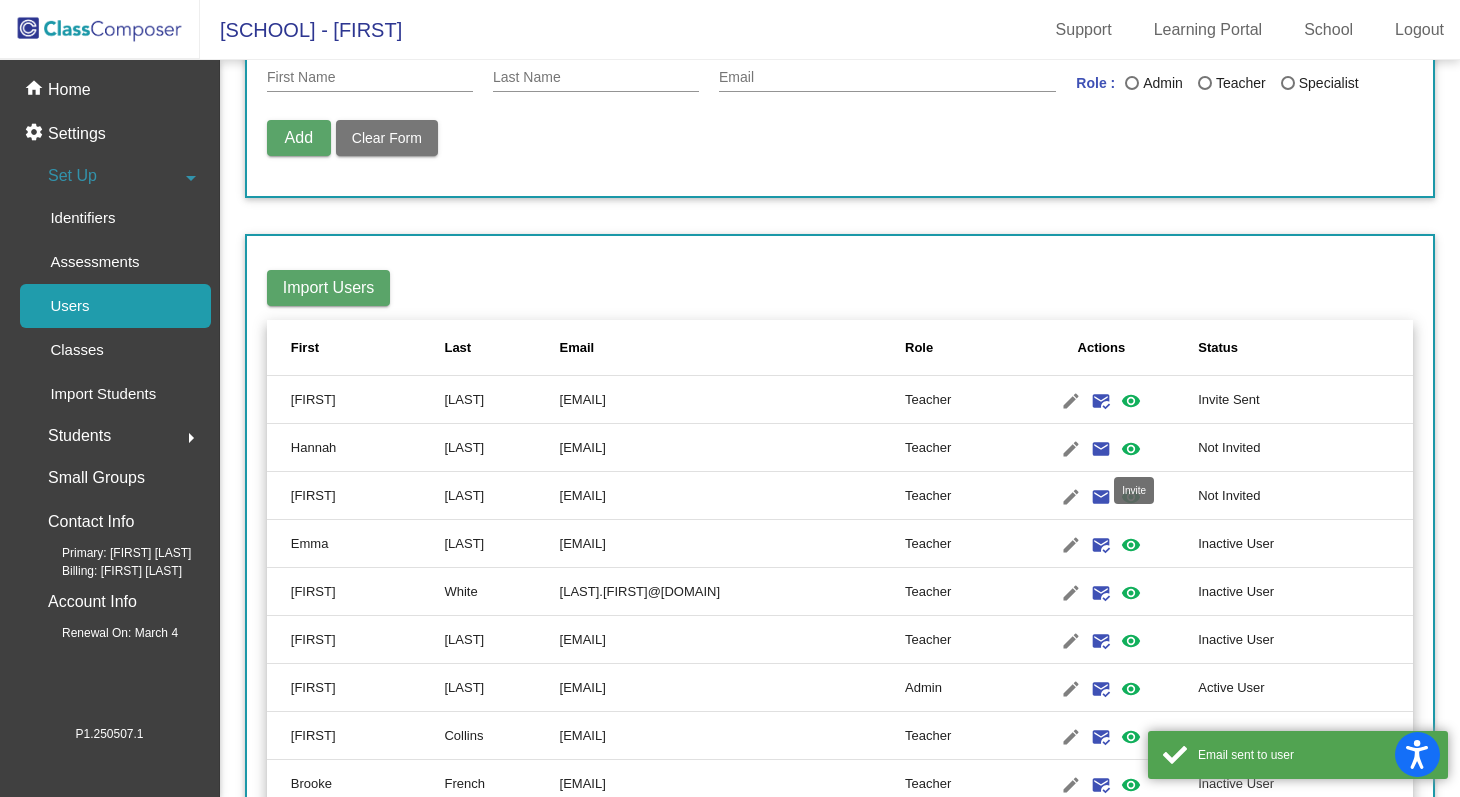 click on "email" 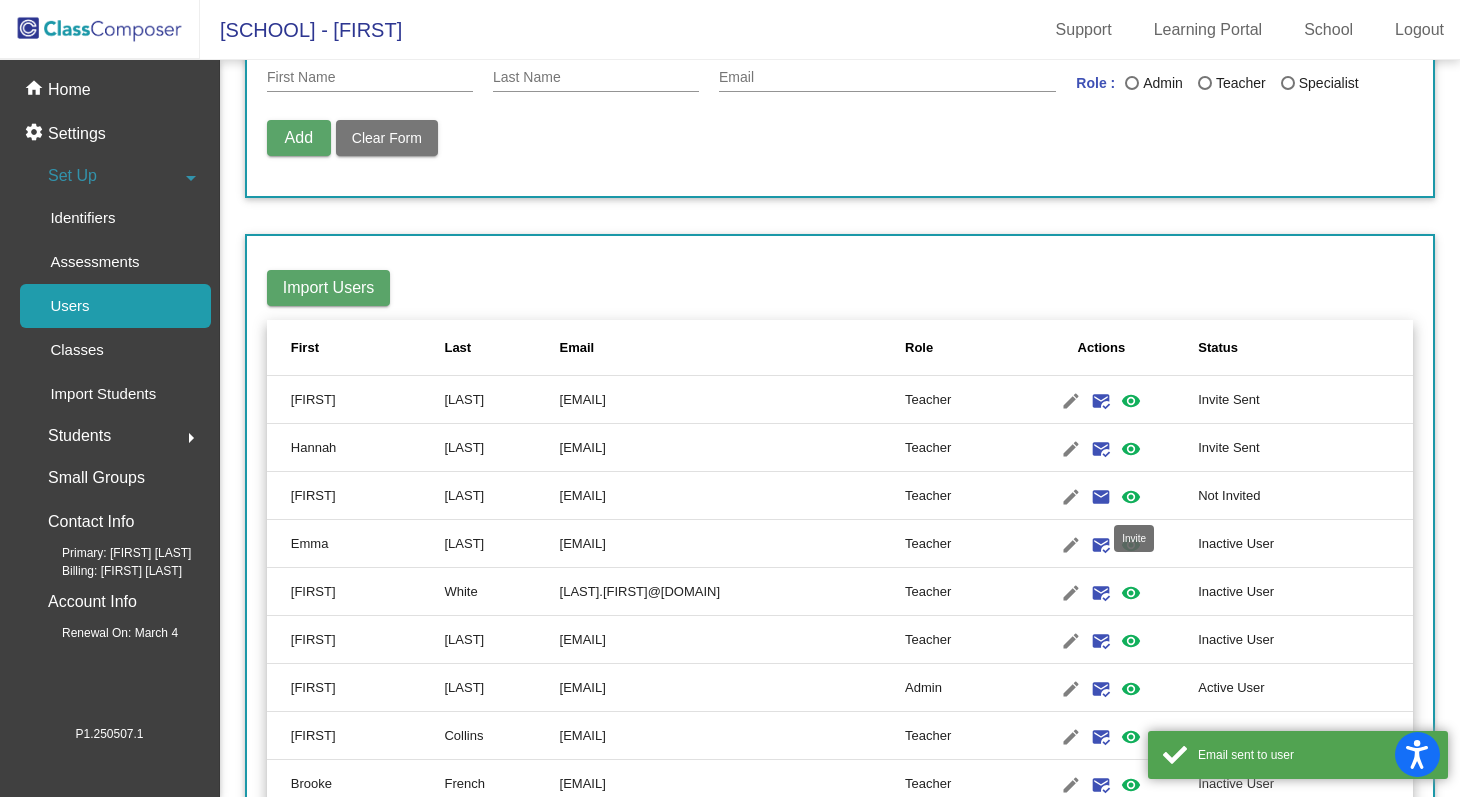 click on "email" 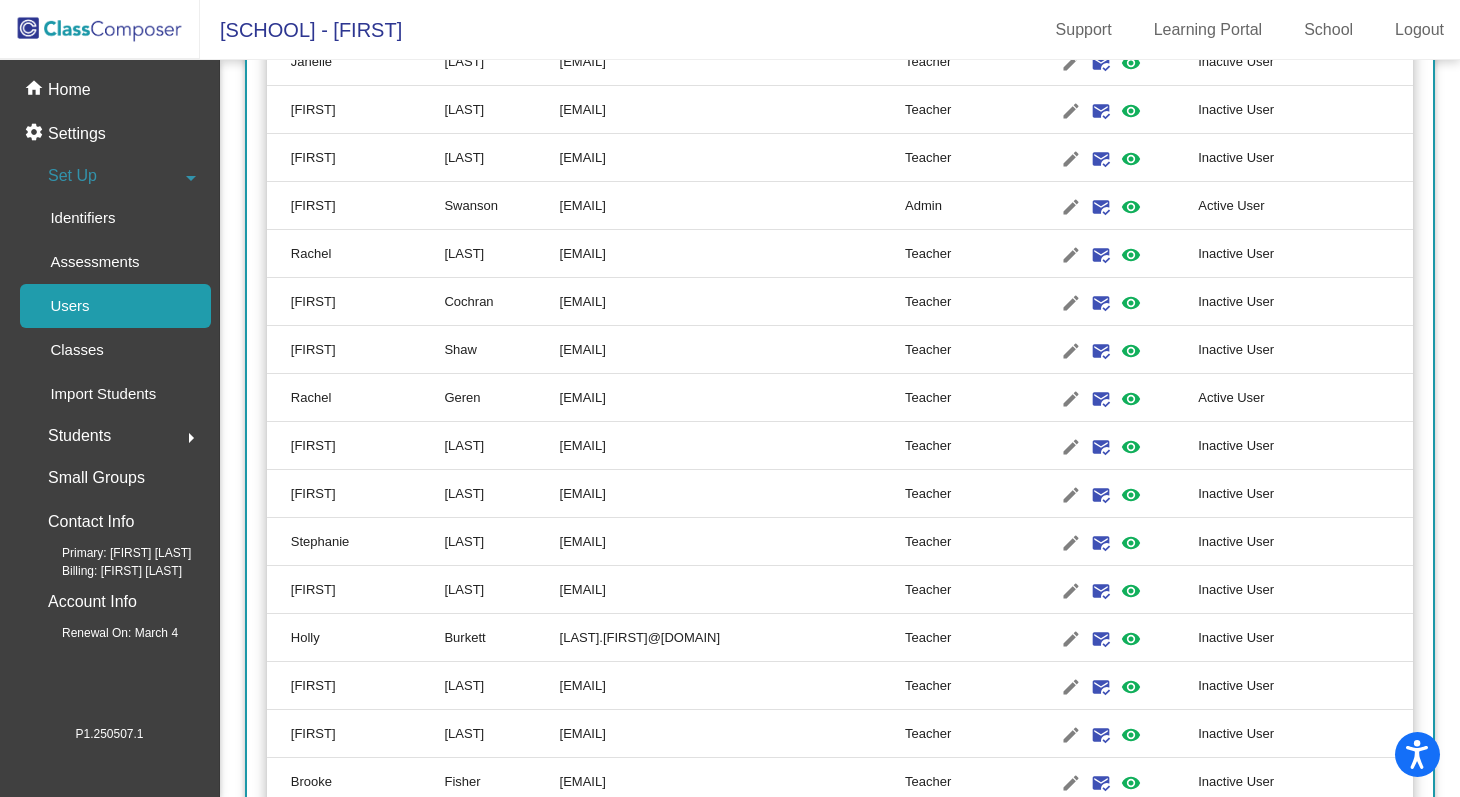 scroll, scrollTop: 1426, scrollLeft: 0, axis: vertical 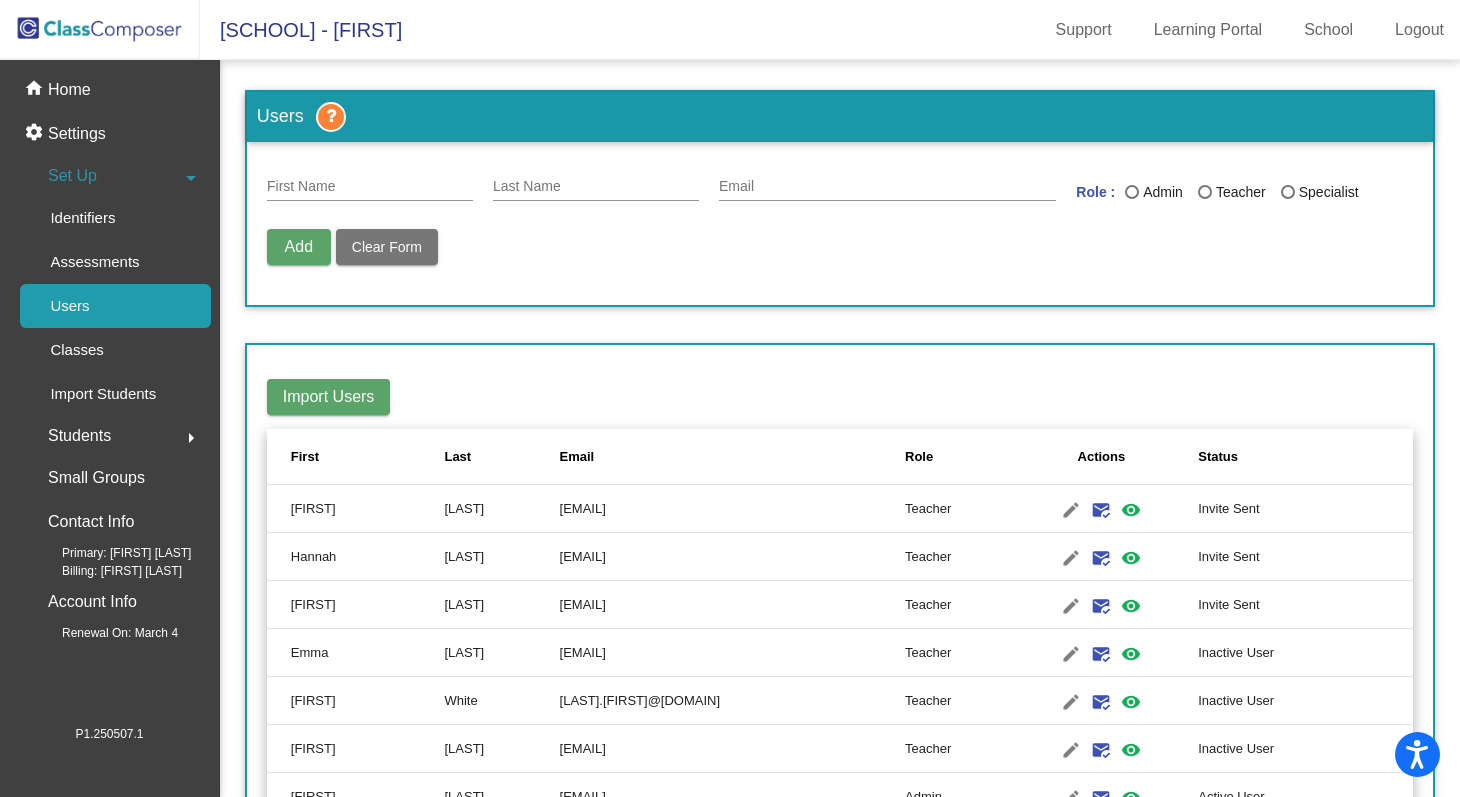 click on "First Name" at bounding box center [370, 187] 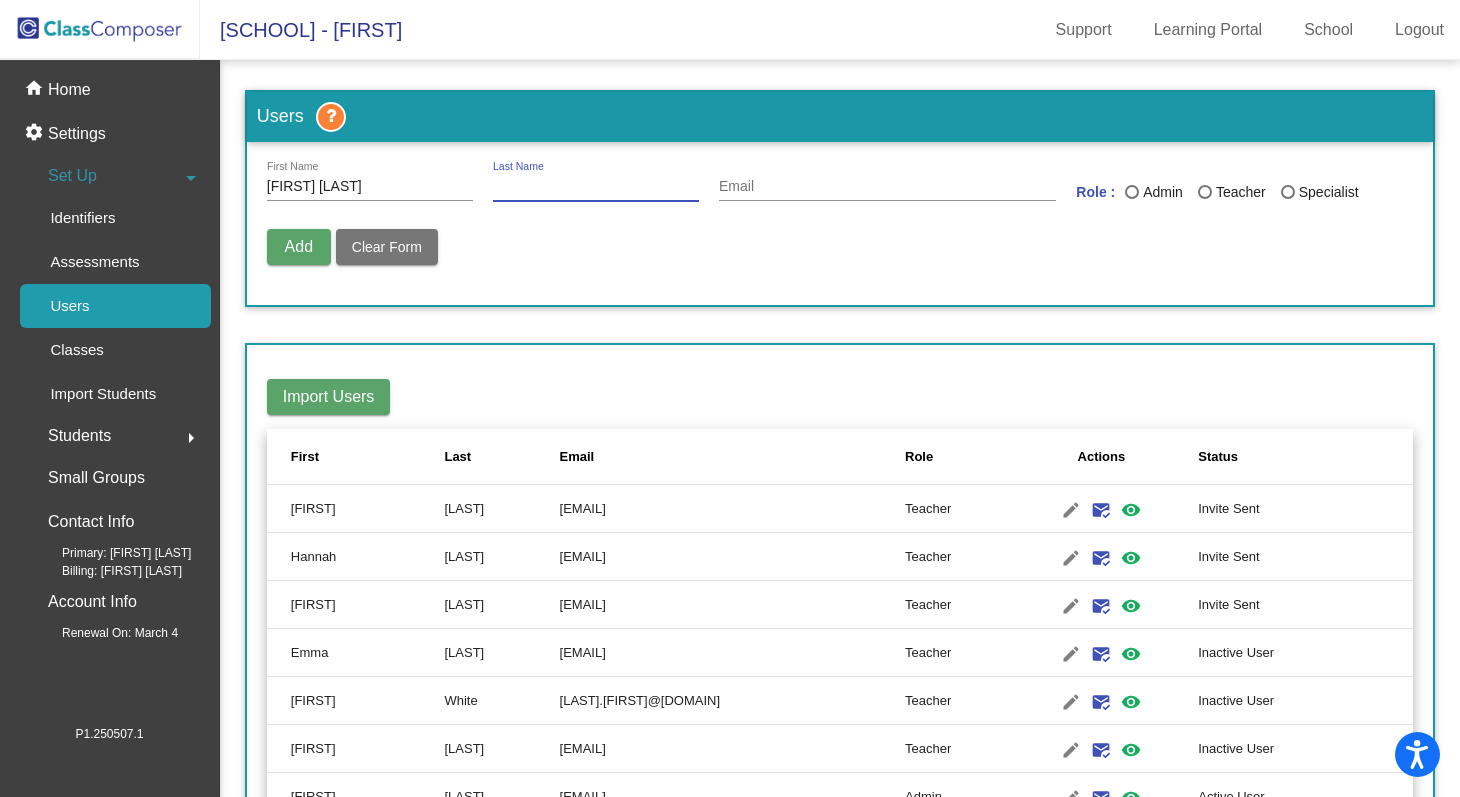 click on "[FIRST] [LAST]" at bounding box center (370, 187) 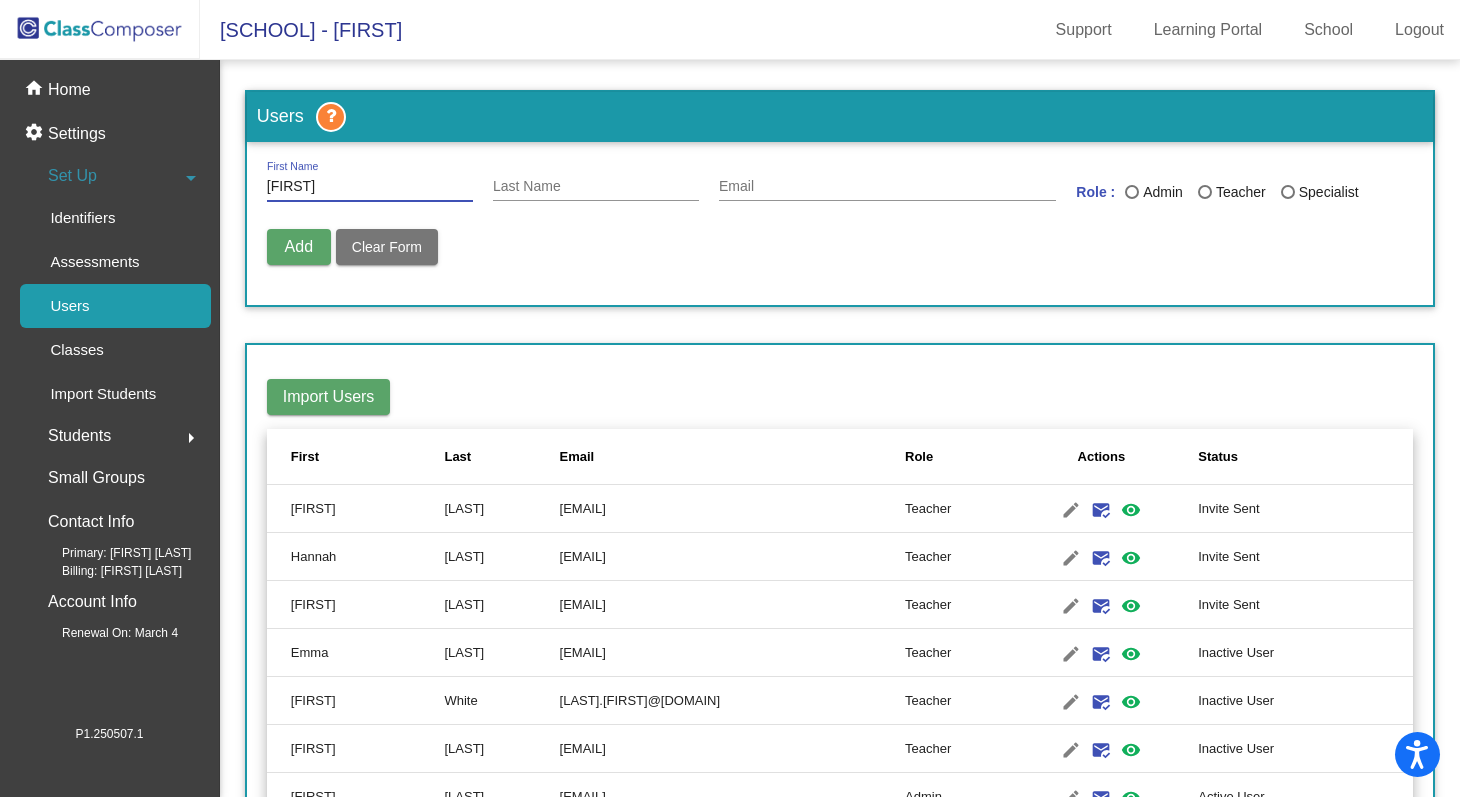 type on "[FIRST]" 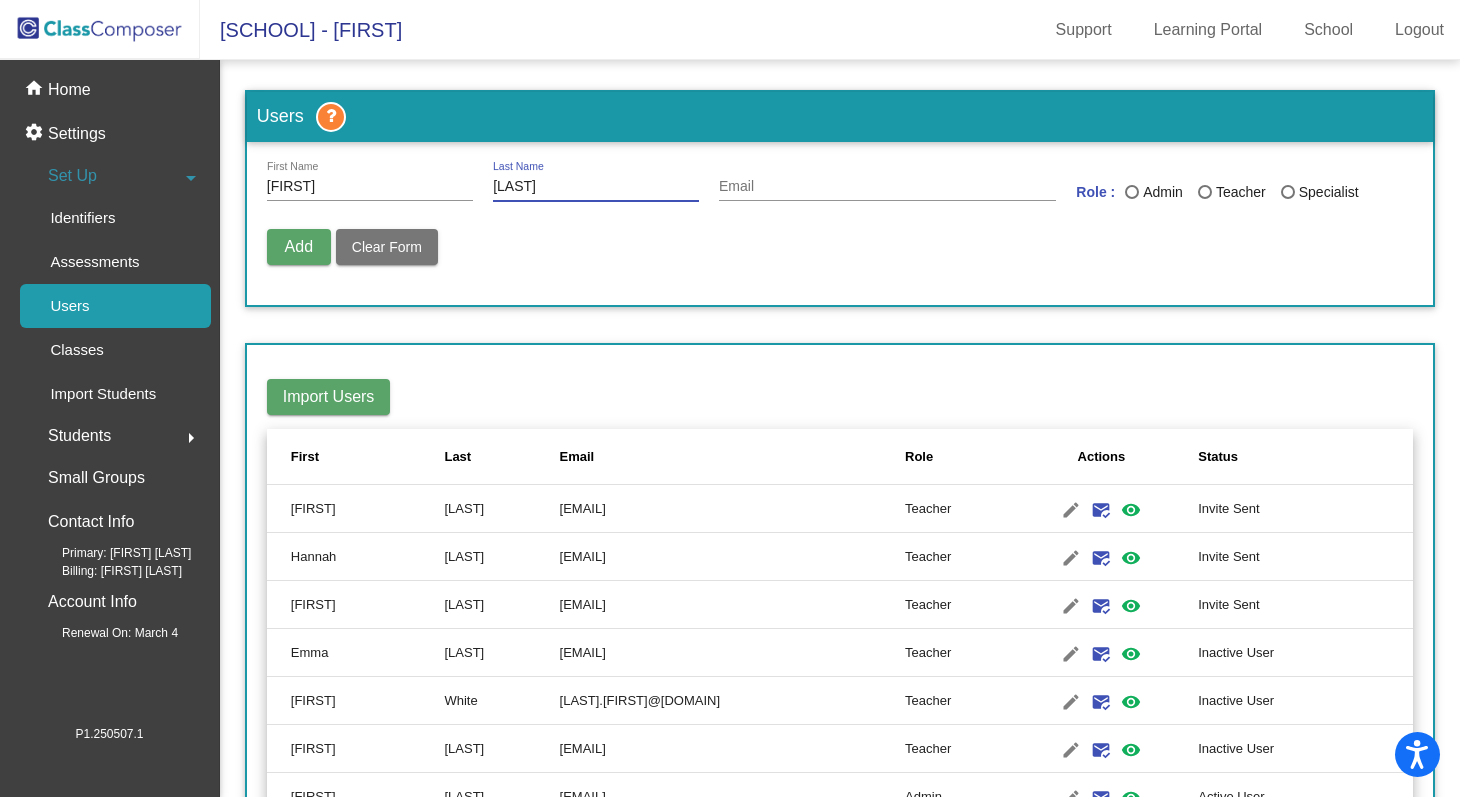 type on "[LAST]" 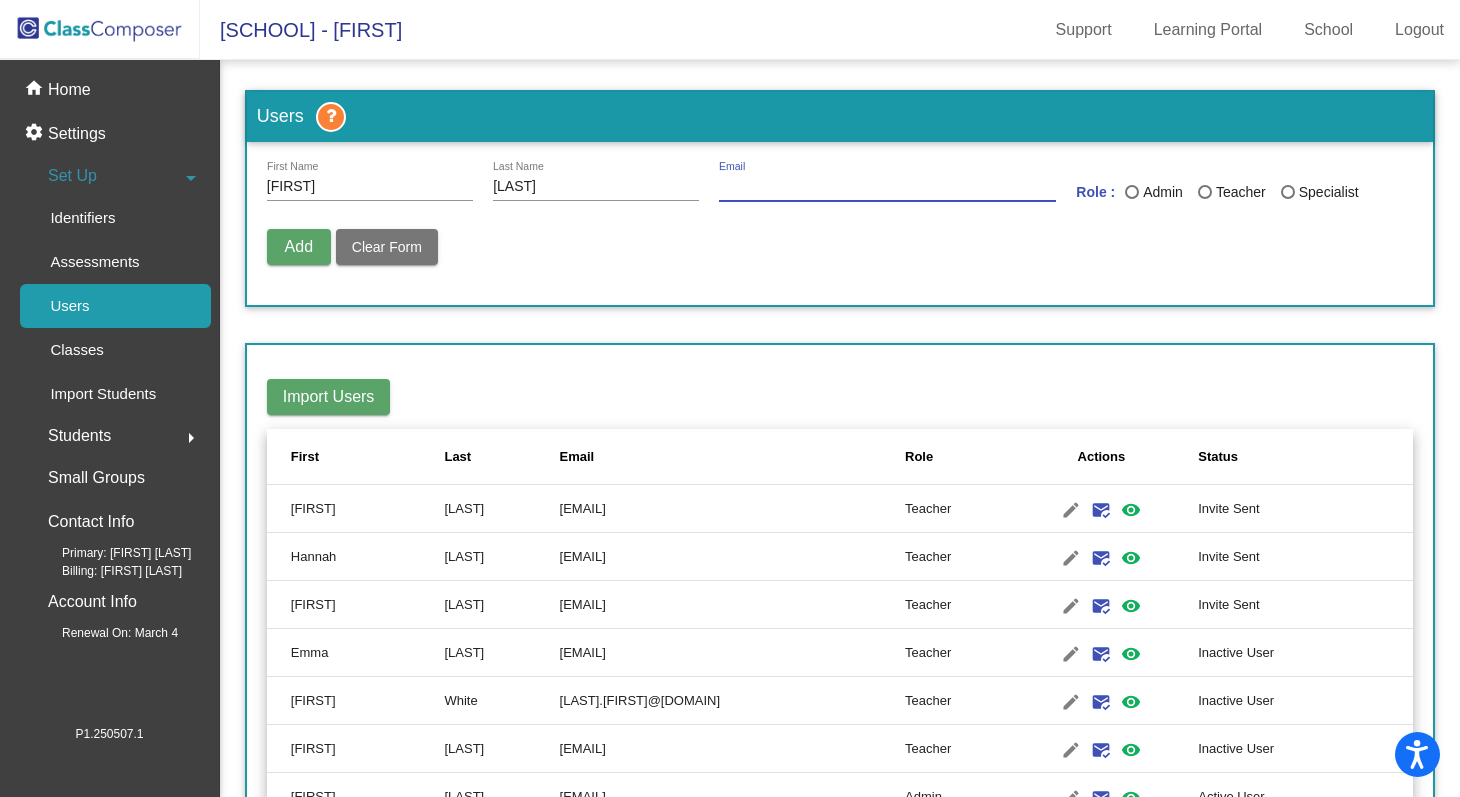 click on "Teacher" at bounding box center (1239, 195) 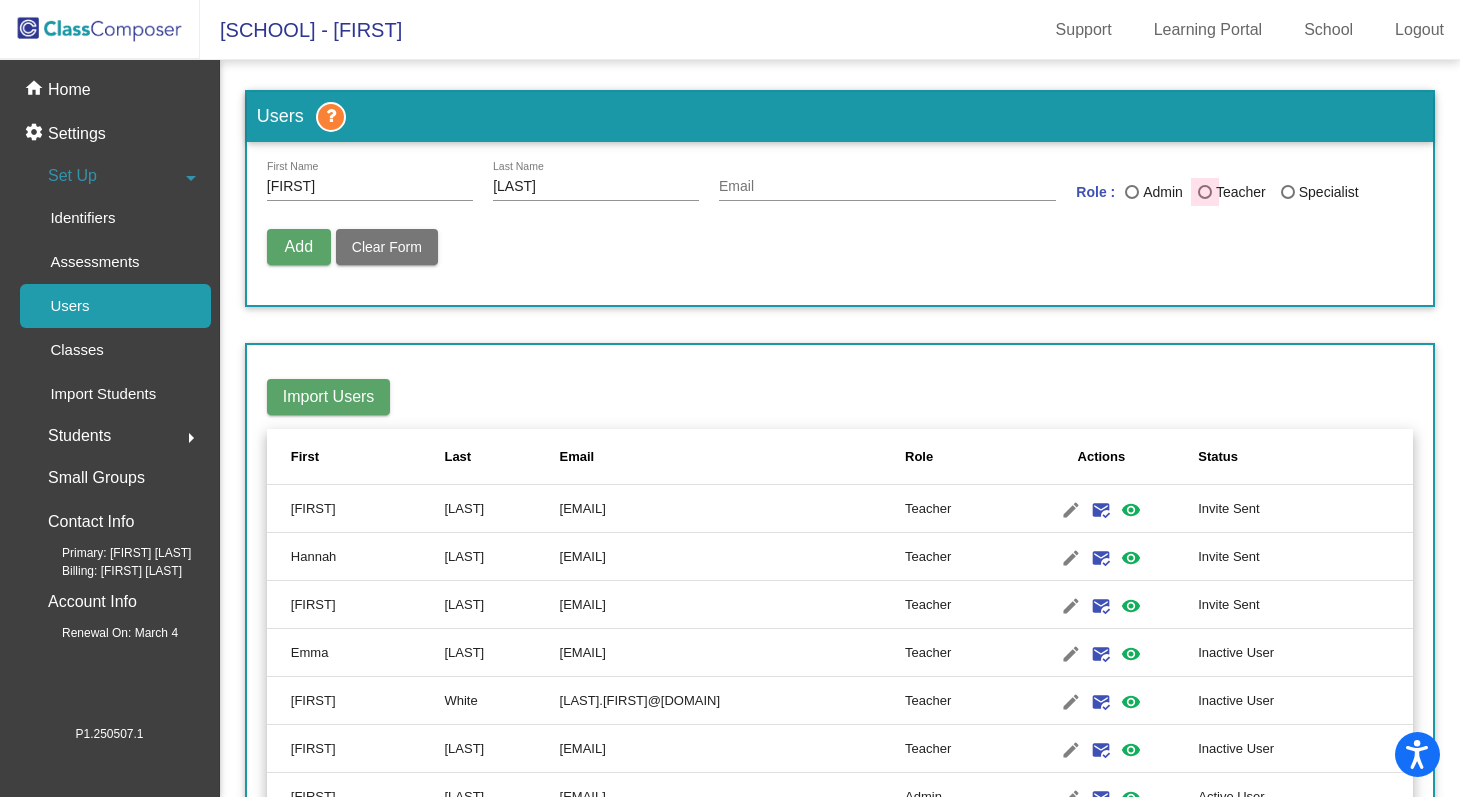 click at bounding box center (1205, 192) 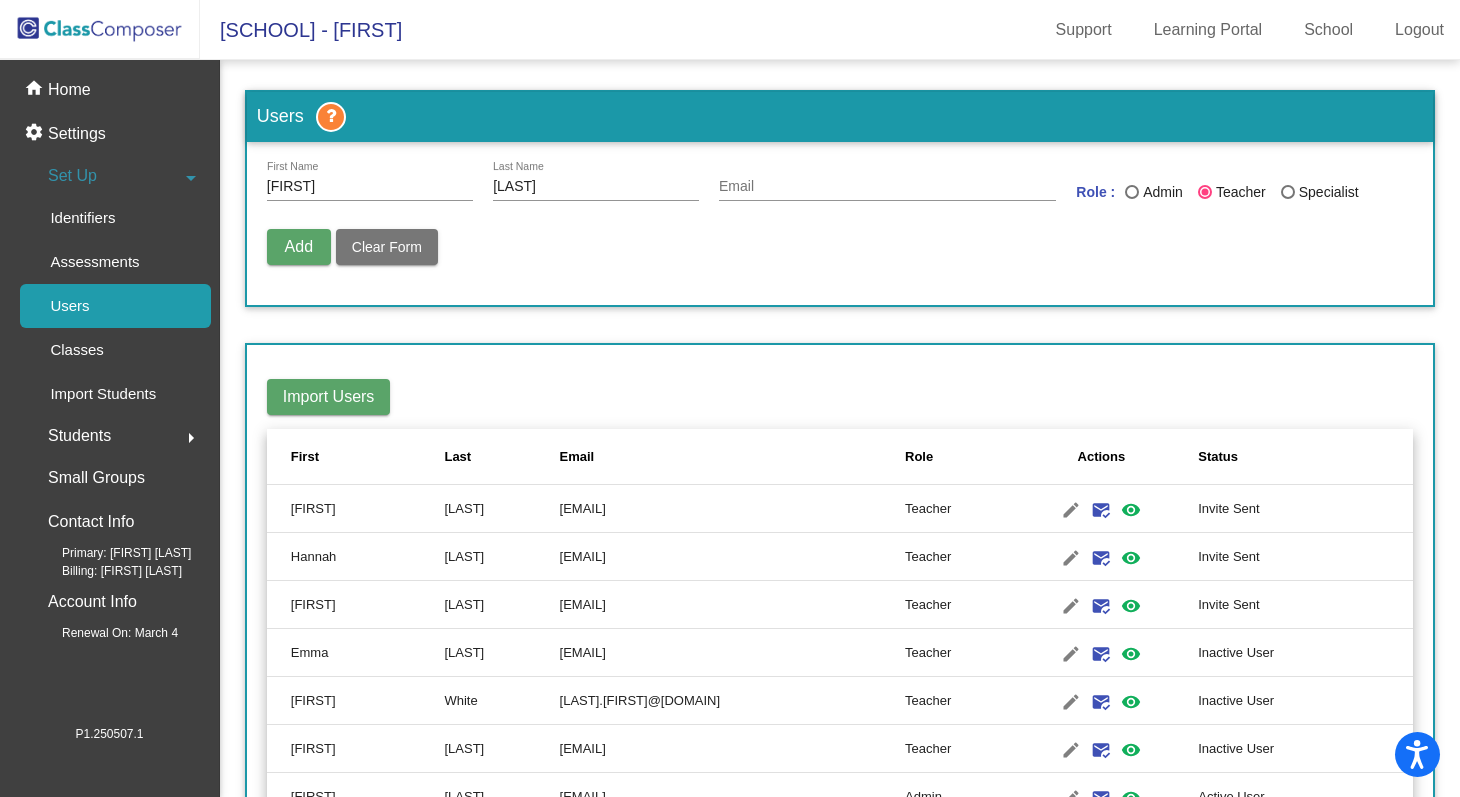 click on "Email" at bounding box center [887, 181] 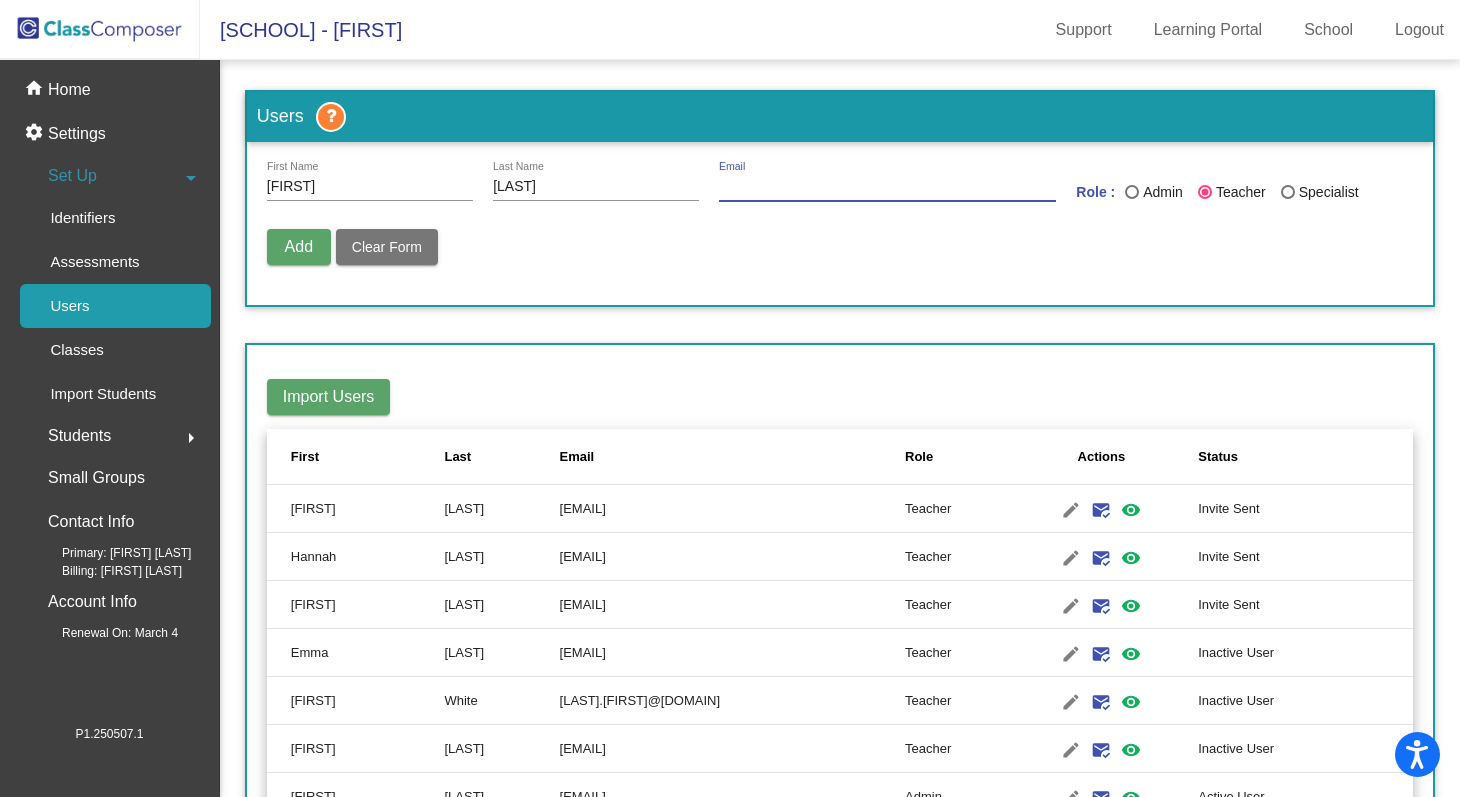 click on "[FIRST] [LAST]" at bounding box center [370, 181] 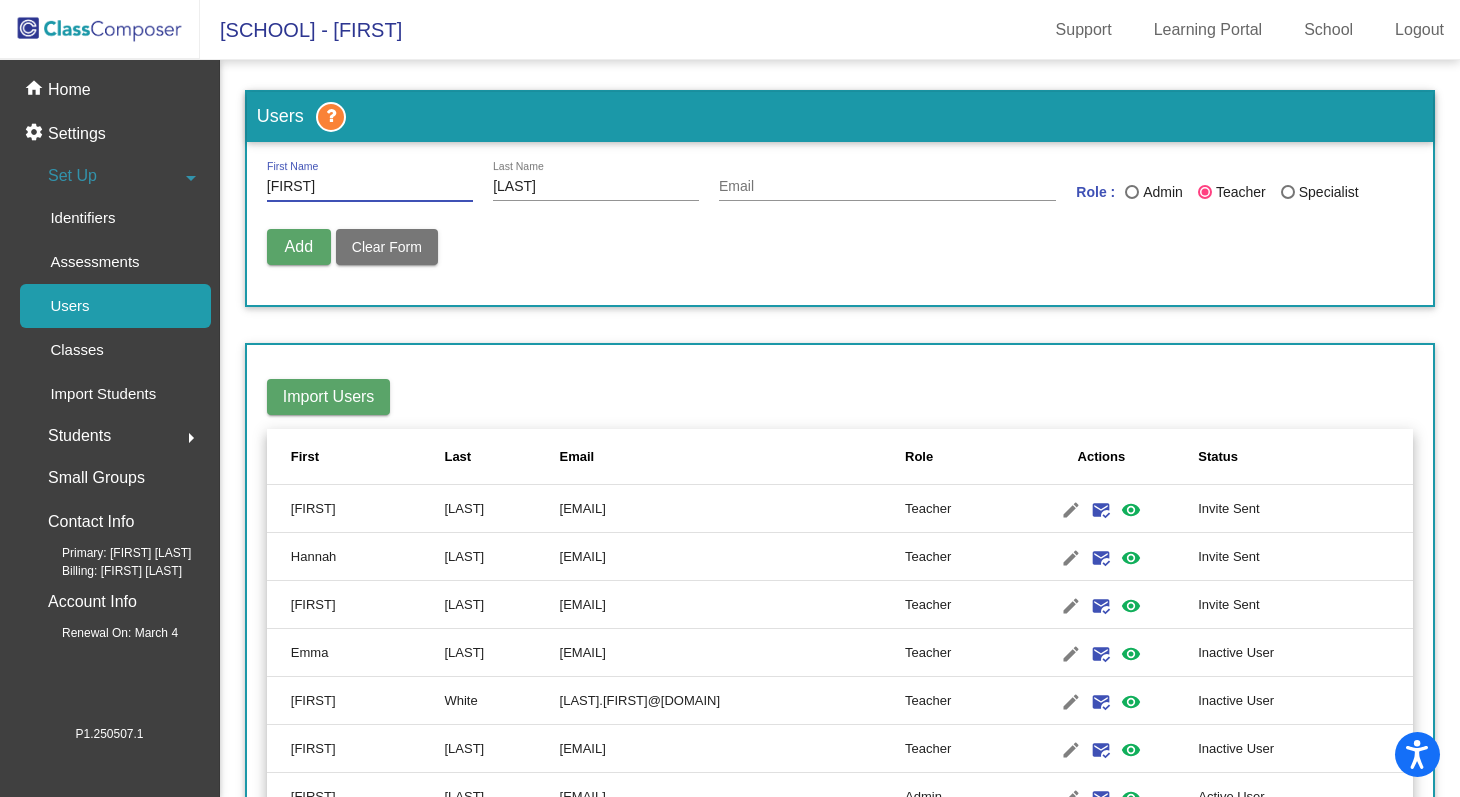 type on "[FIRST]" 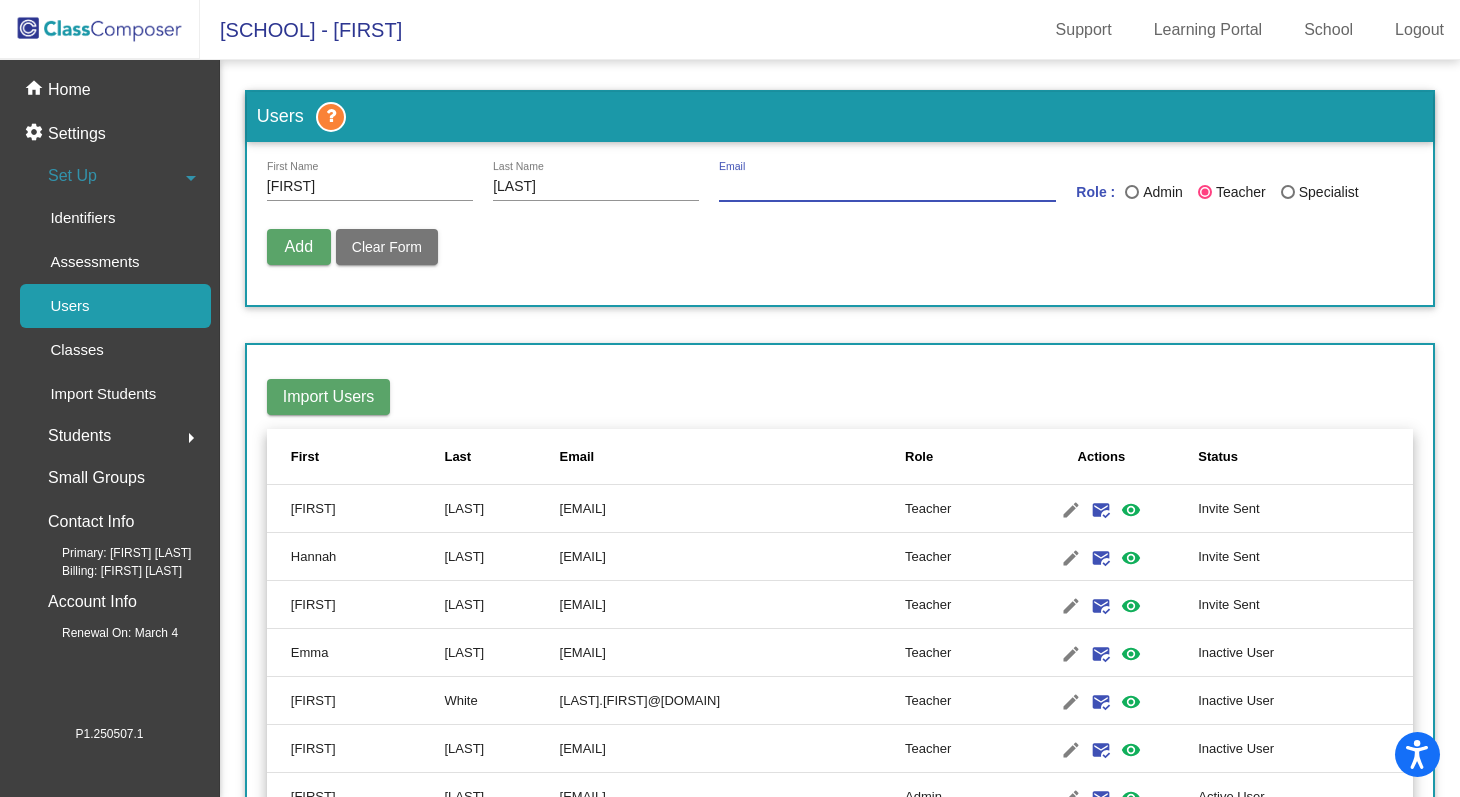 click on "Email" at bounding box center [887, 187] 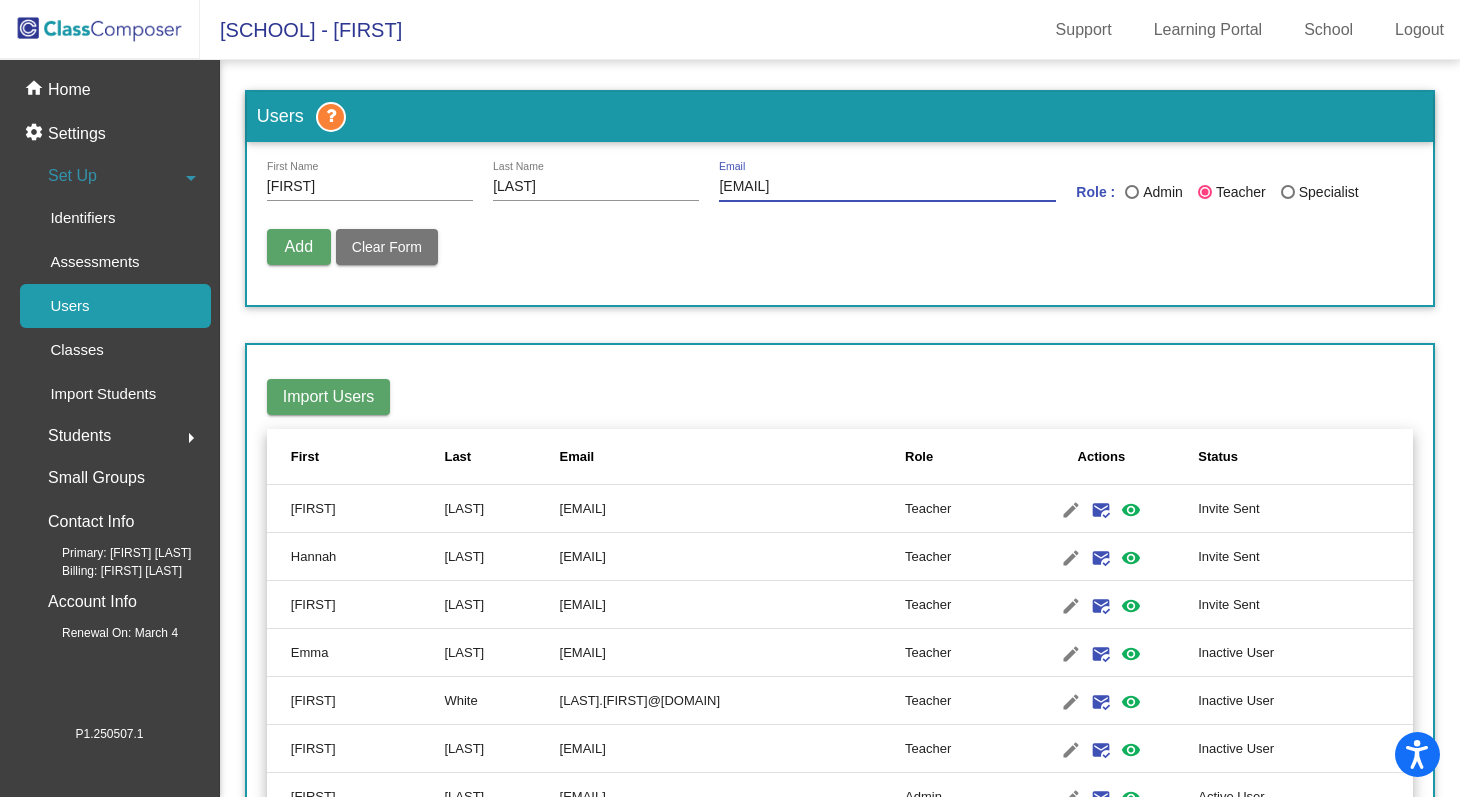 type on "[EMAIL]" 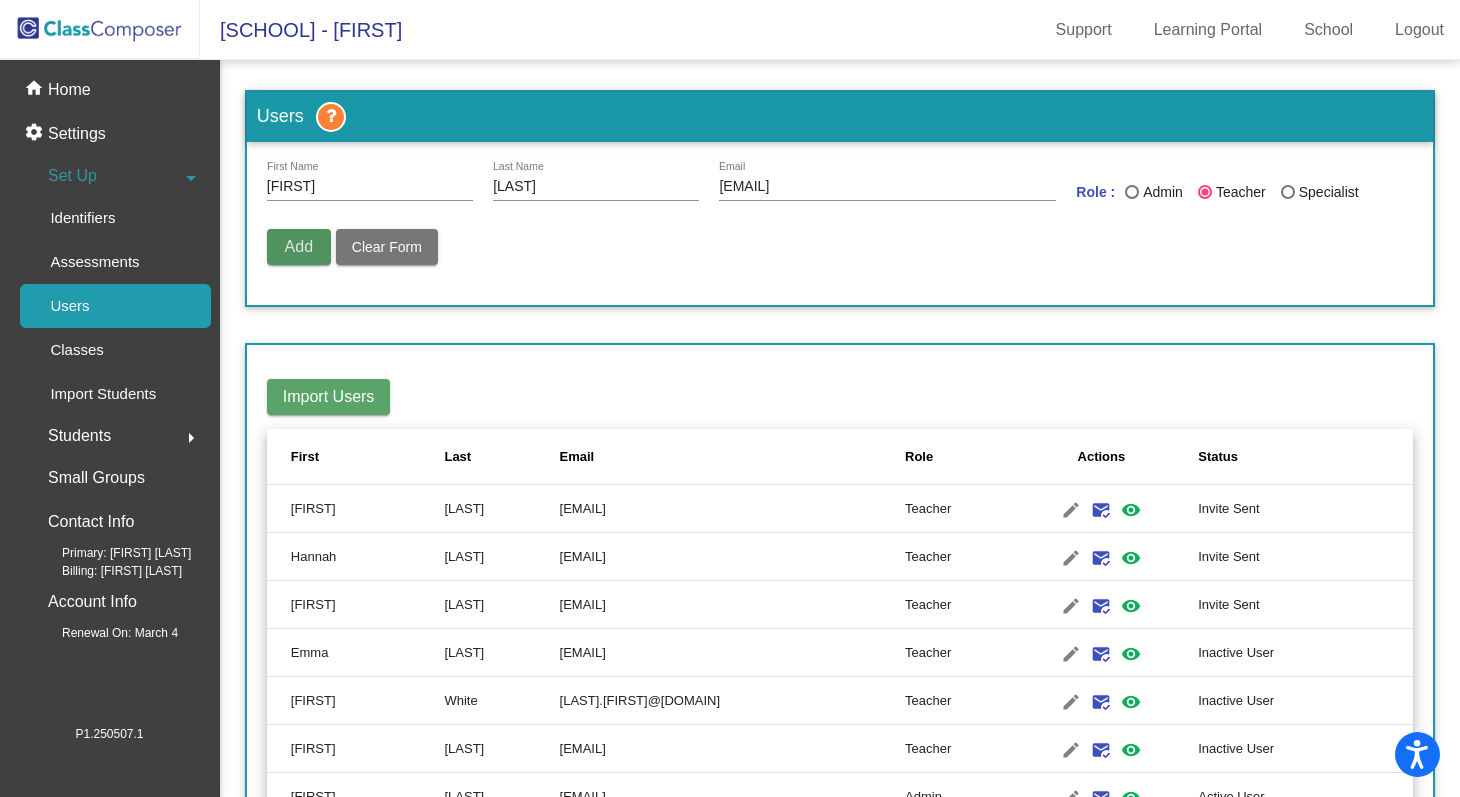 click on "Add" at bounding box center (299, 246) 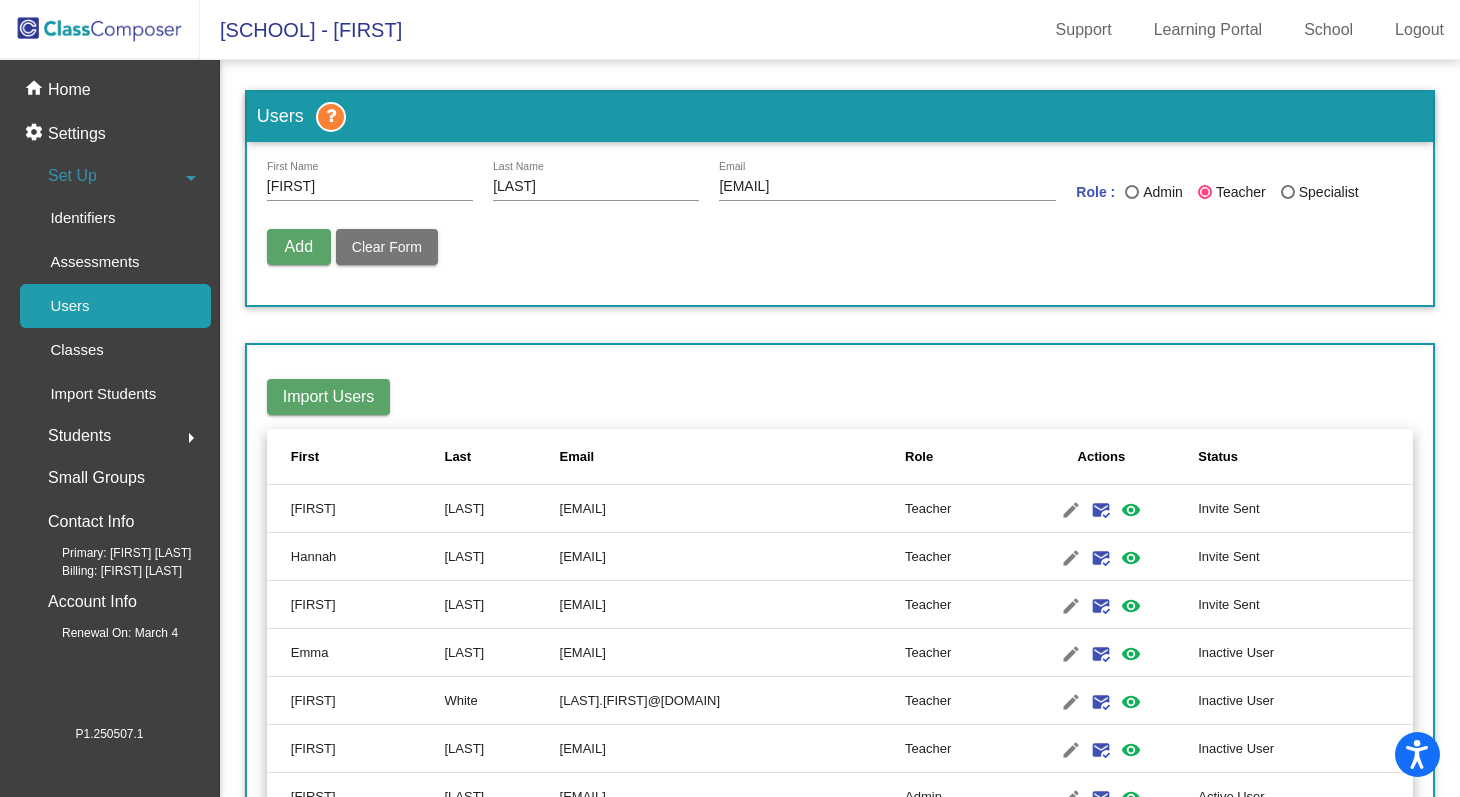 type 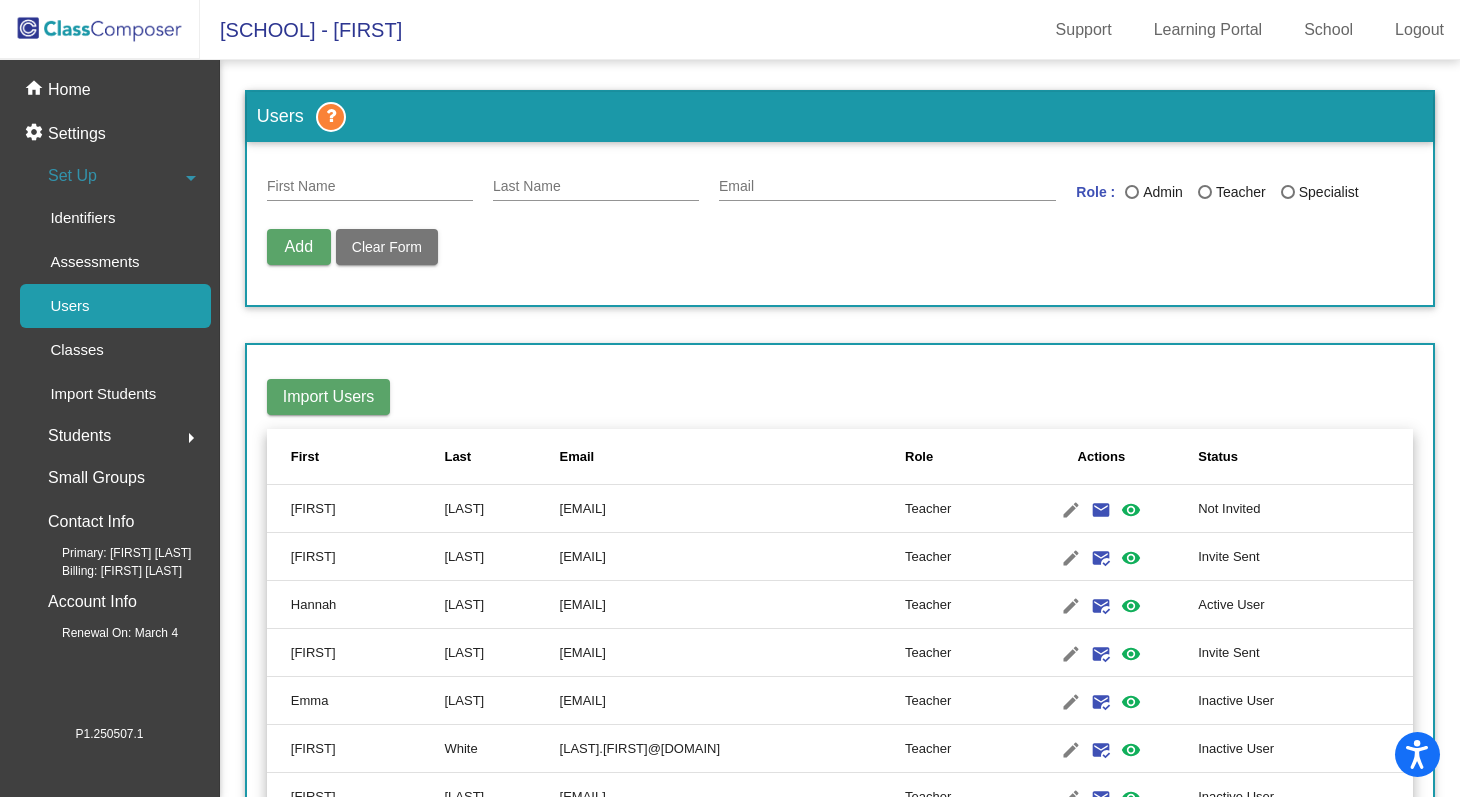 click on "First Name" at bounding box center (370, 190) 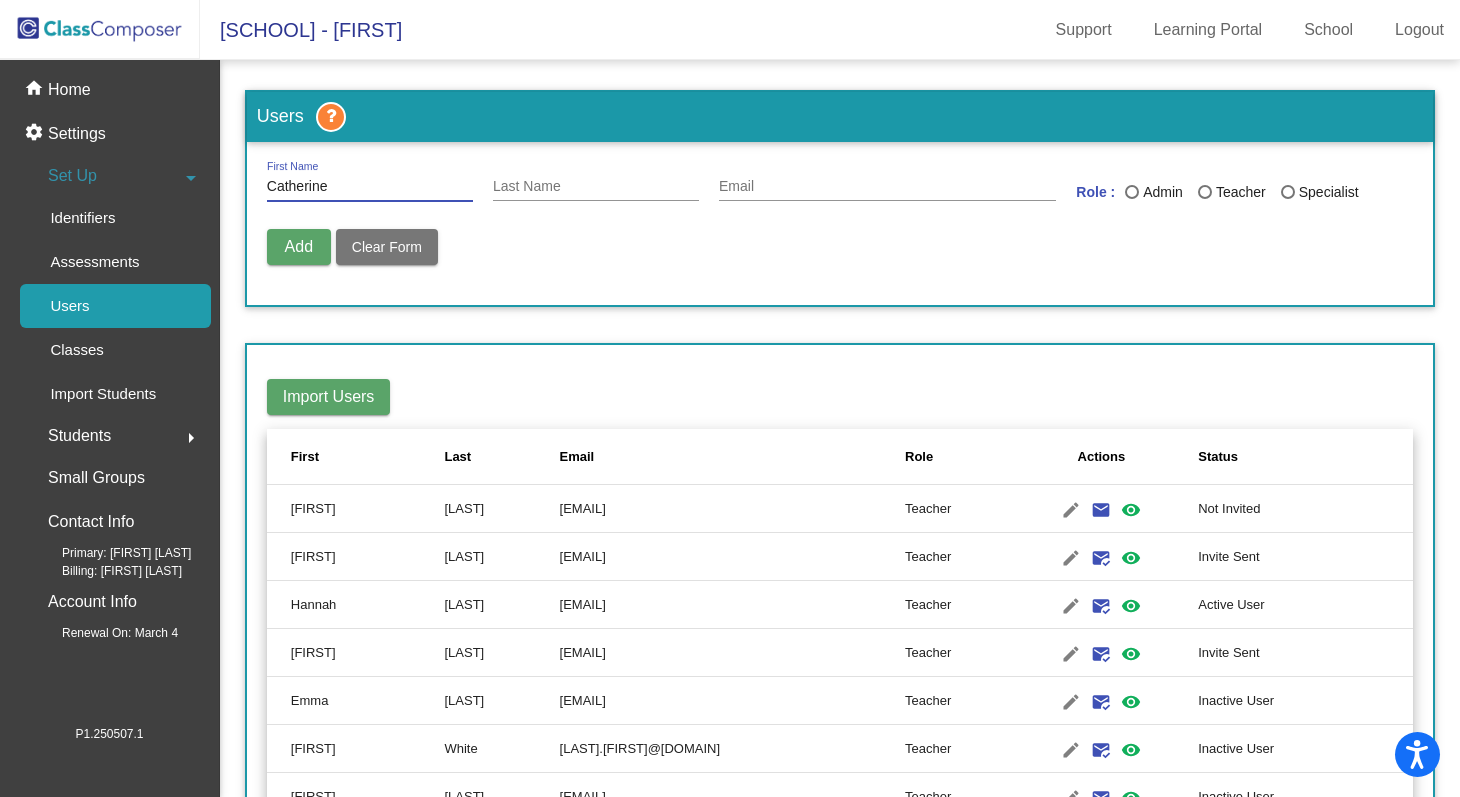 type on "Catherine" 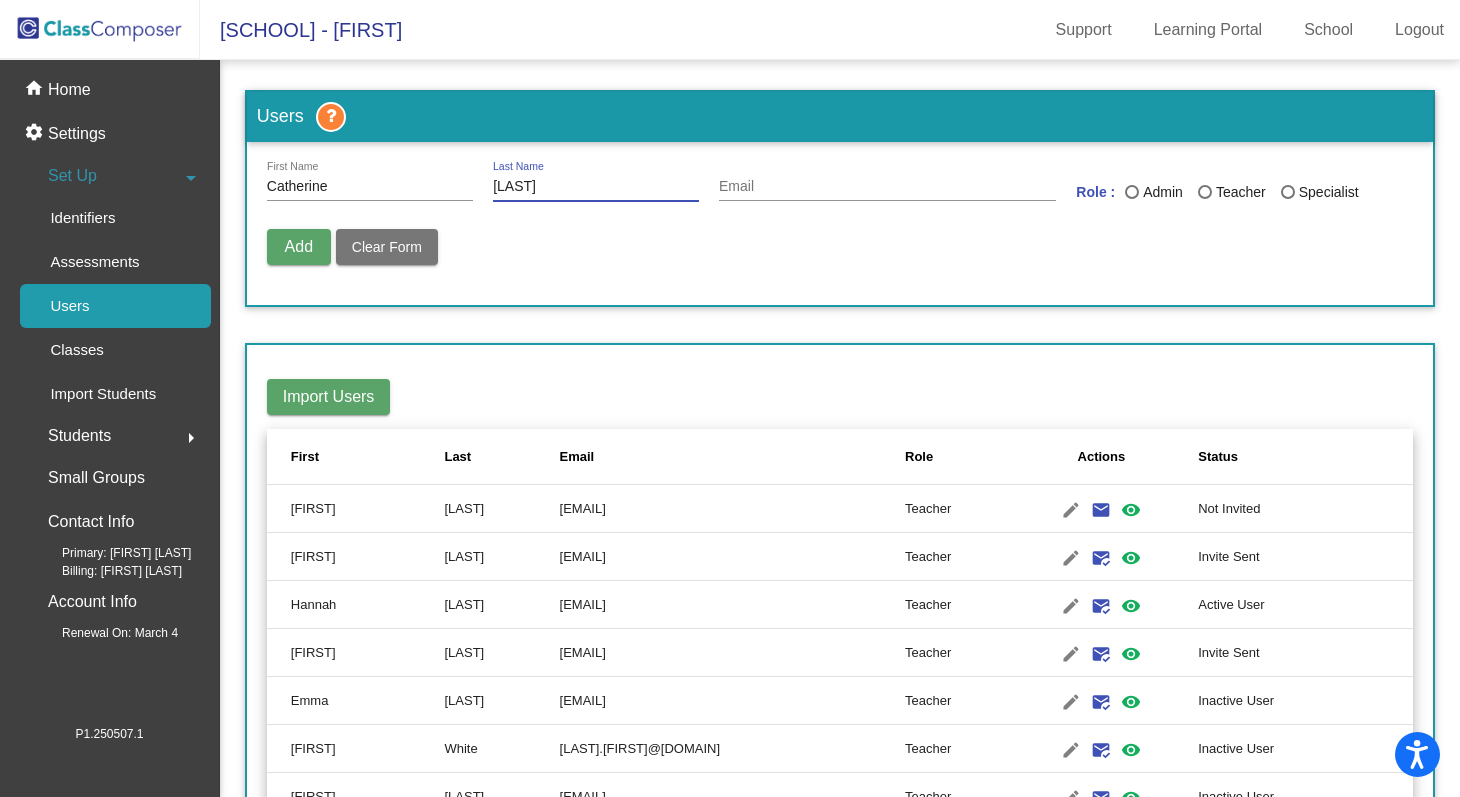type on "[LAST]" 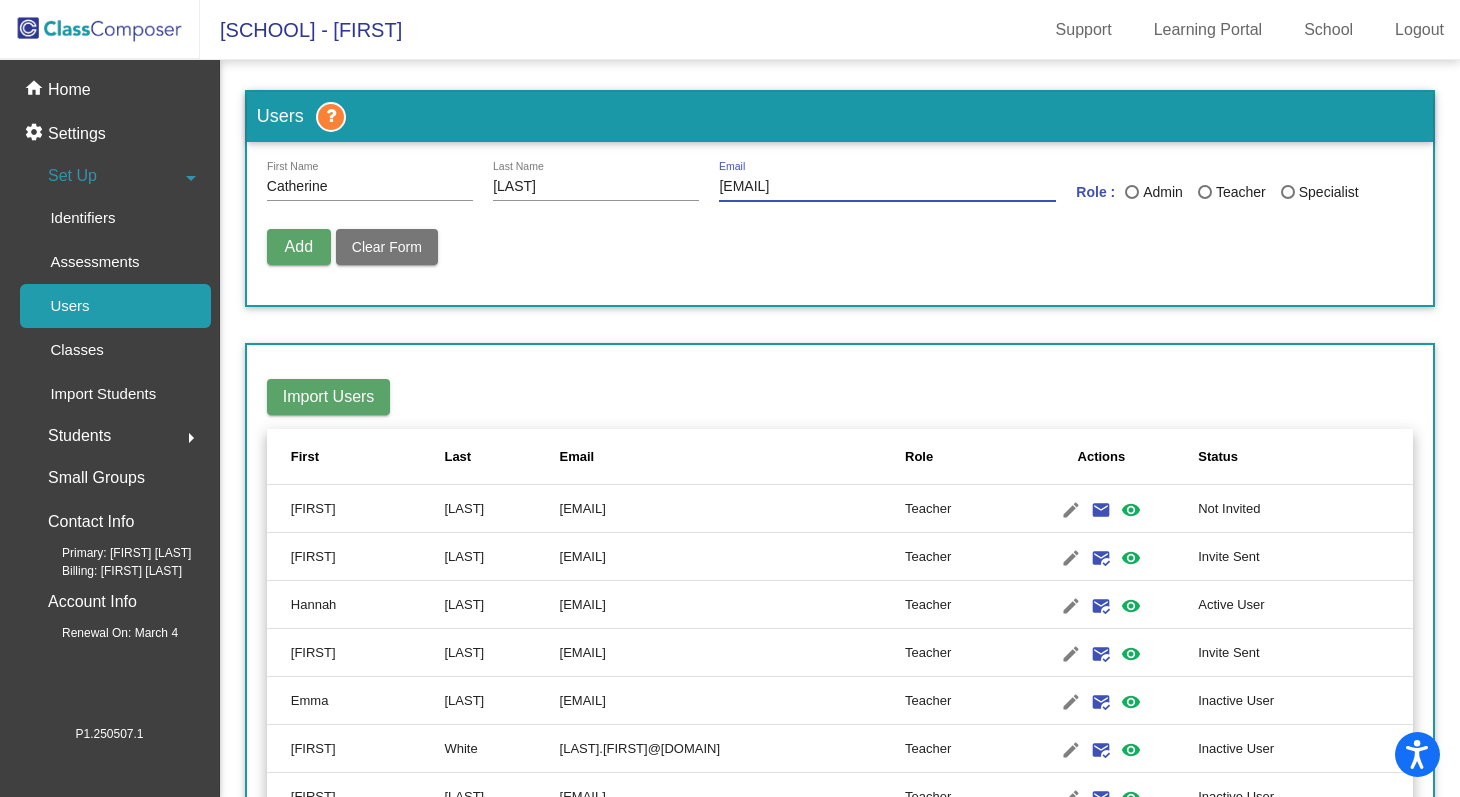 type on "[EMAIL]" 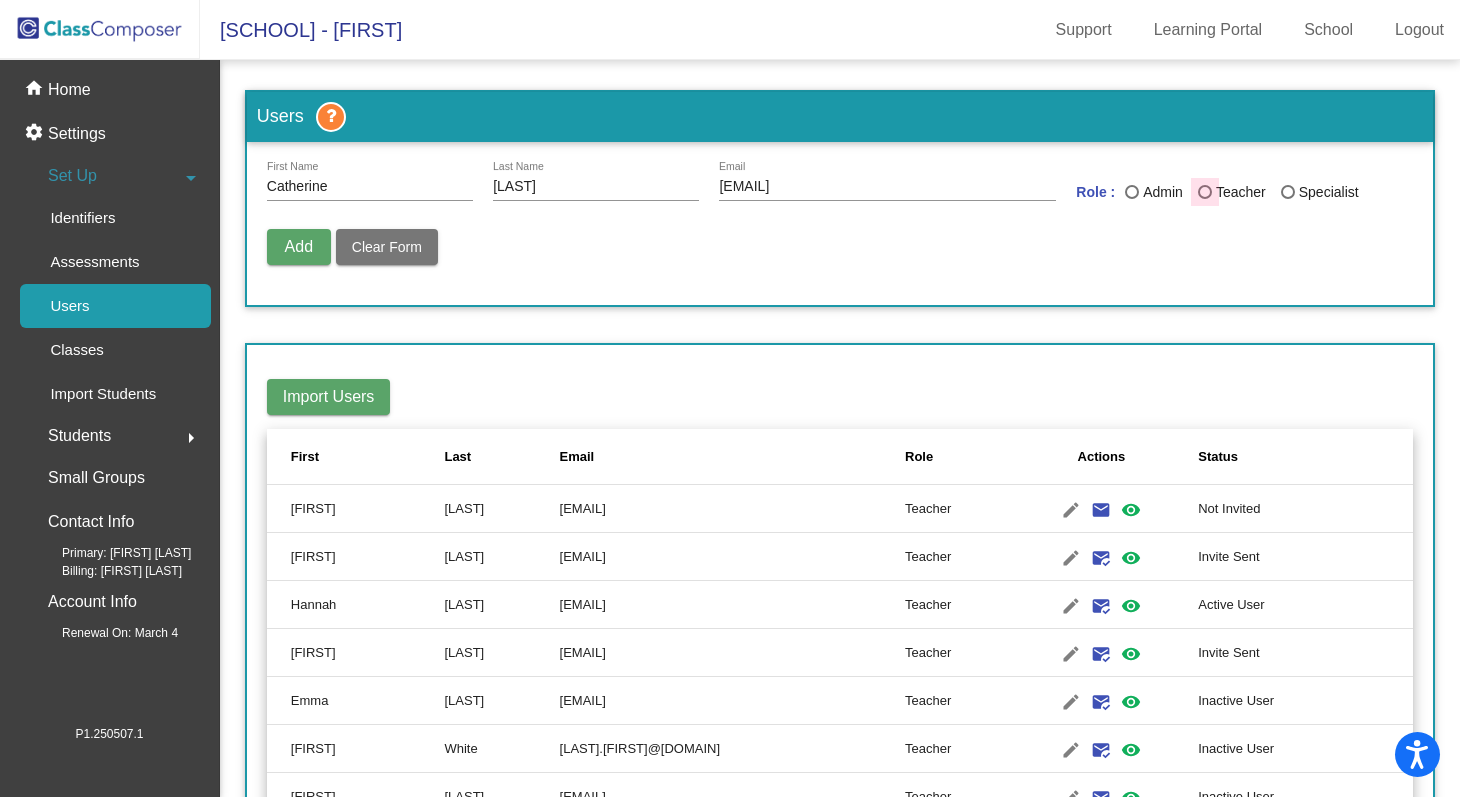 click at bounding box center (1205, 192) 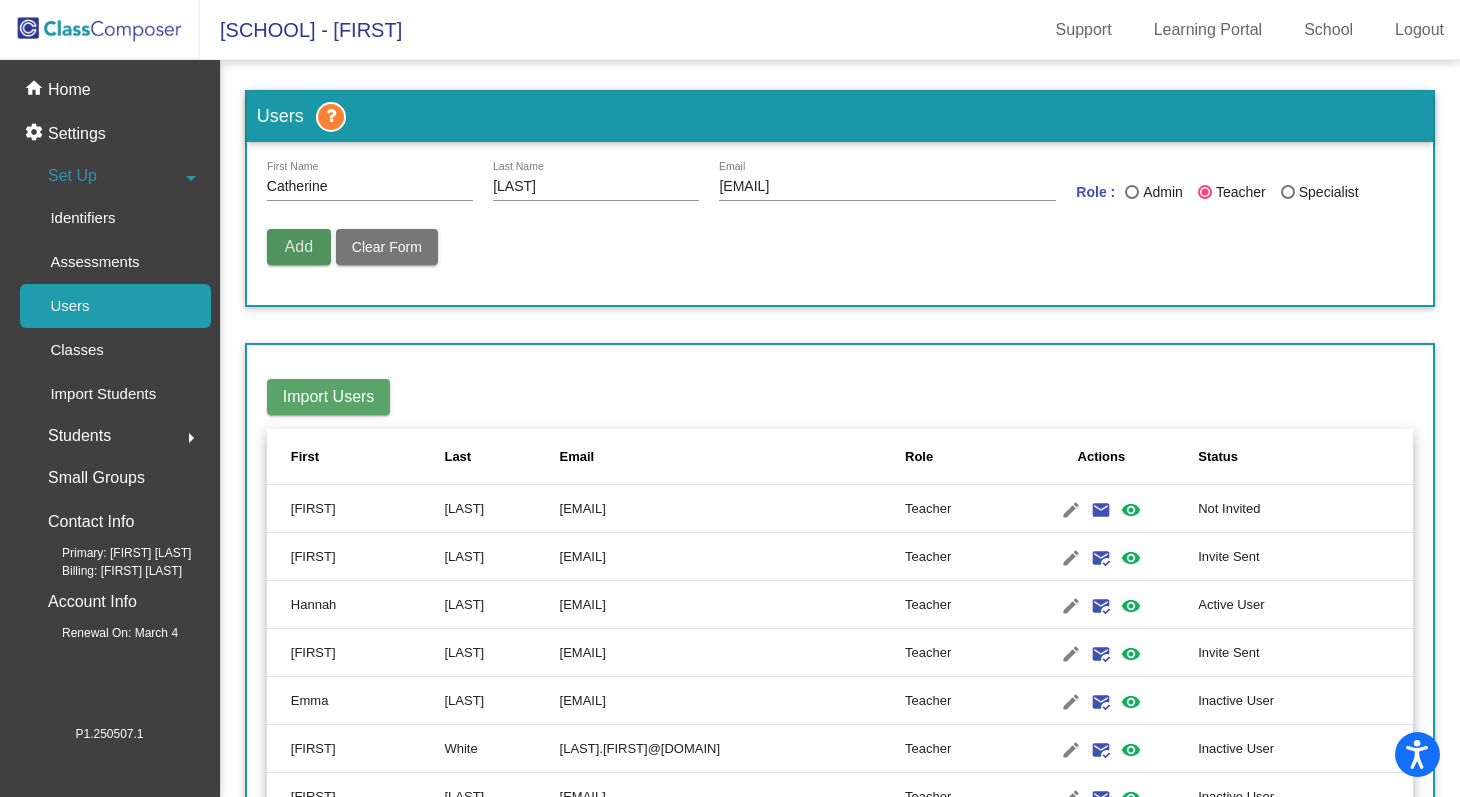 click on "Add" at bounding box center (299, 246) 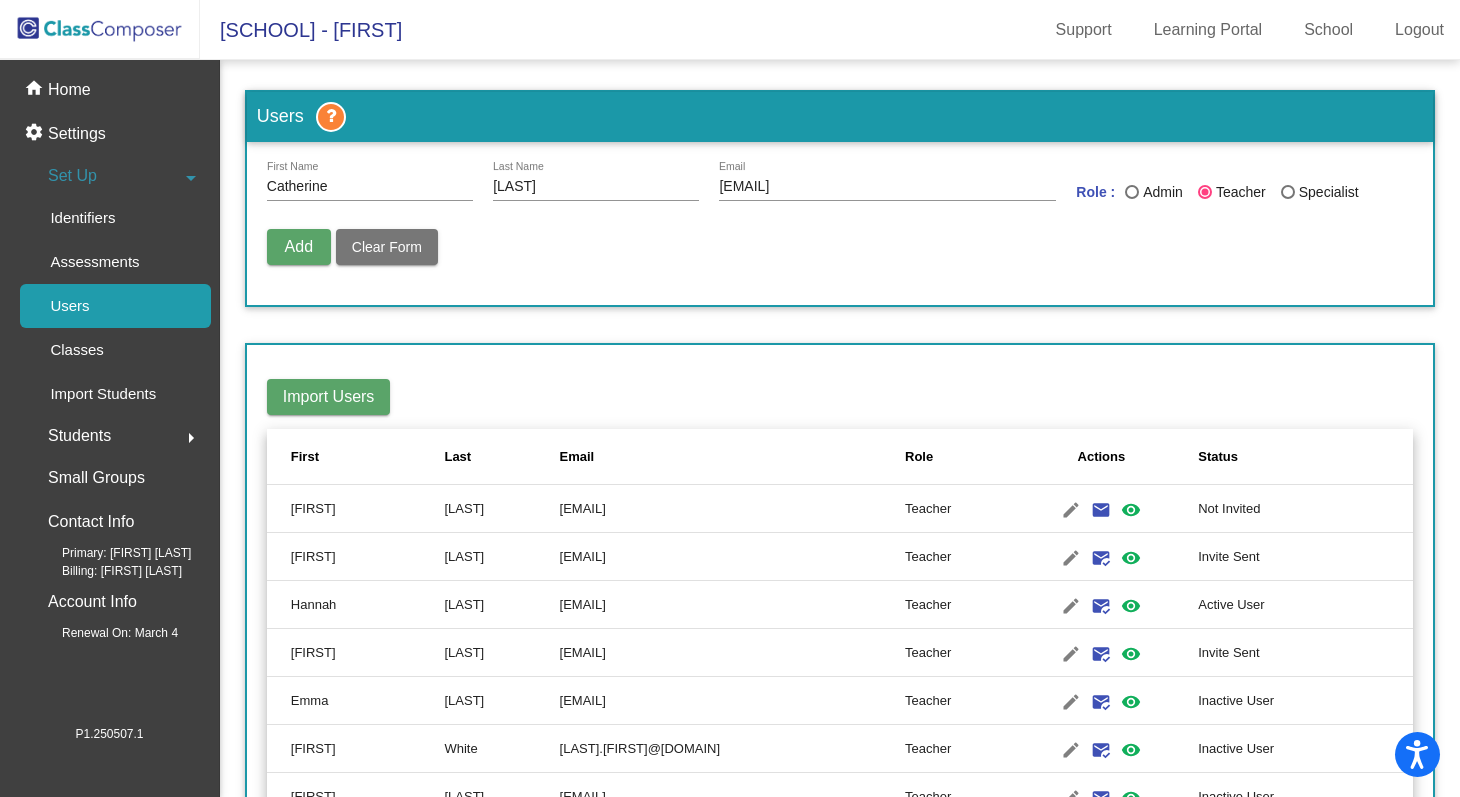 type 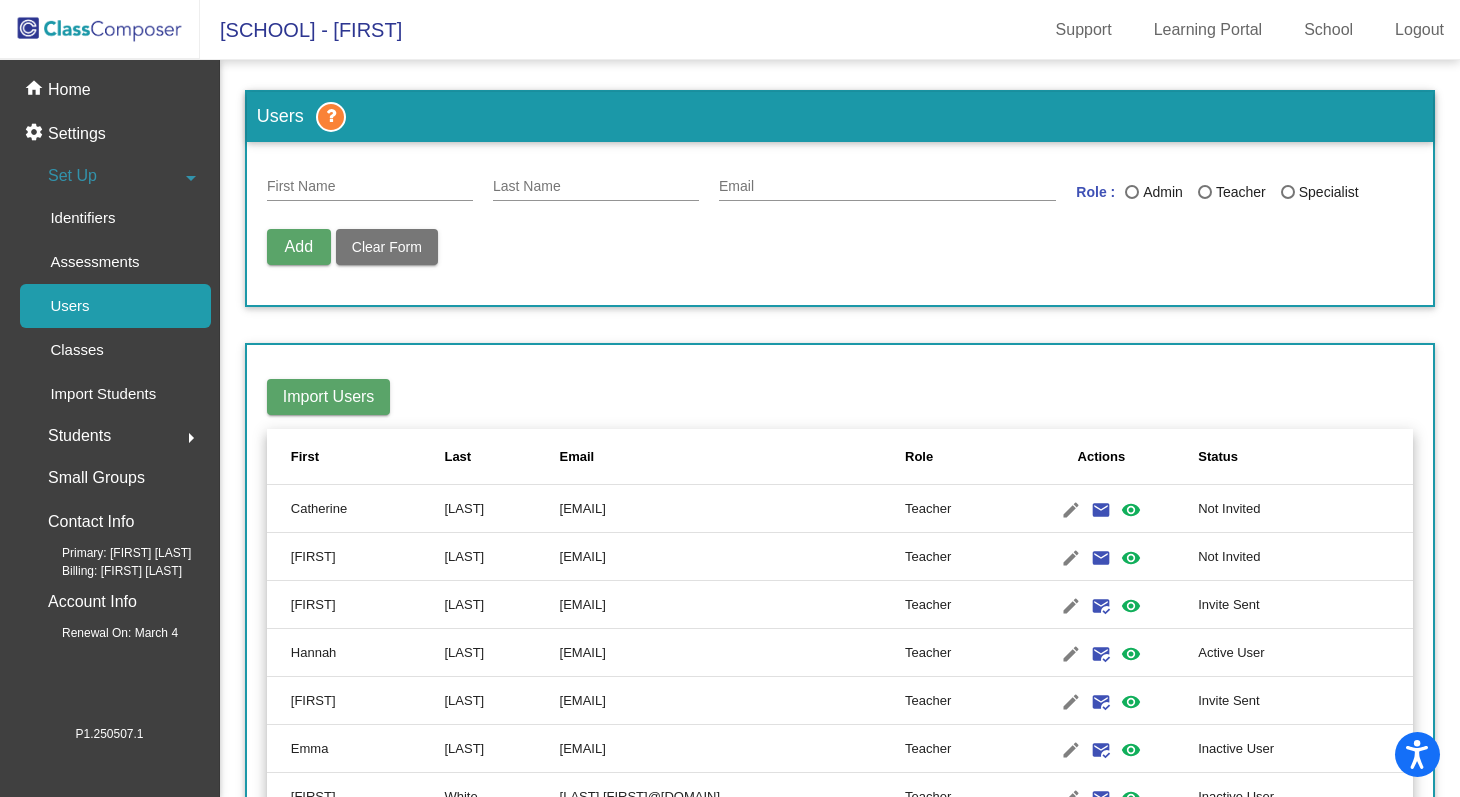 click on "First Name" at bounding box center [370, 187] 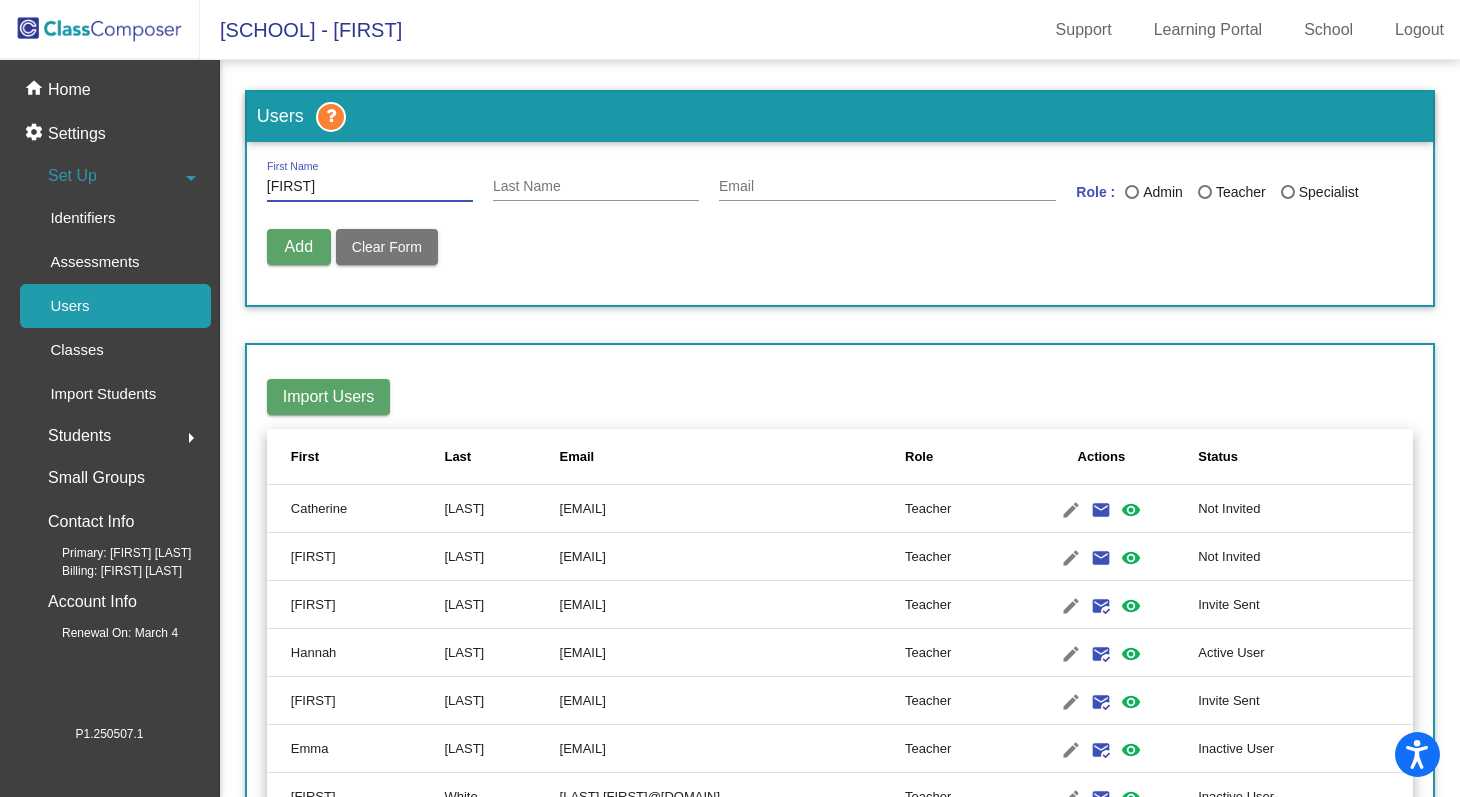 type on "[FIRST]" 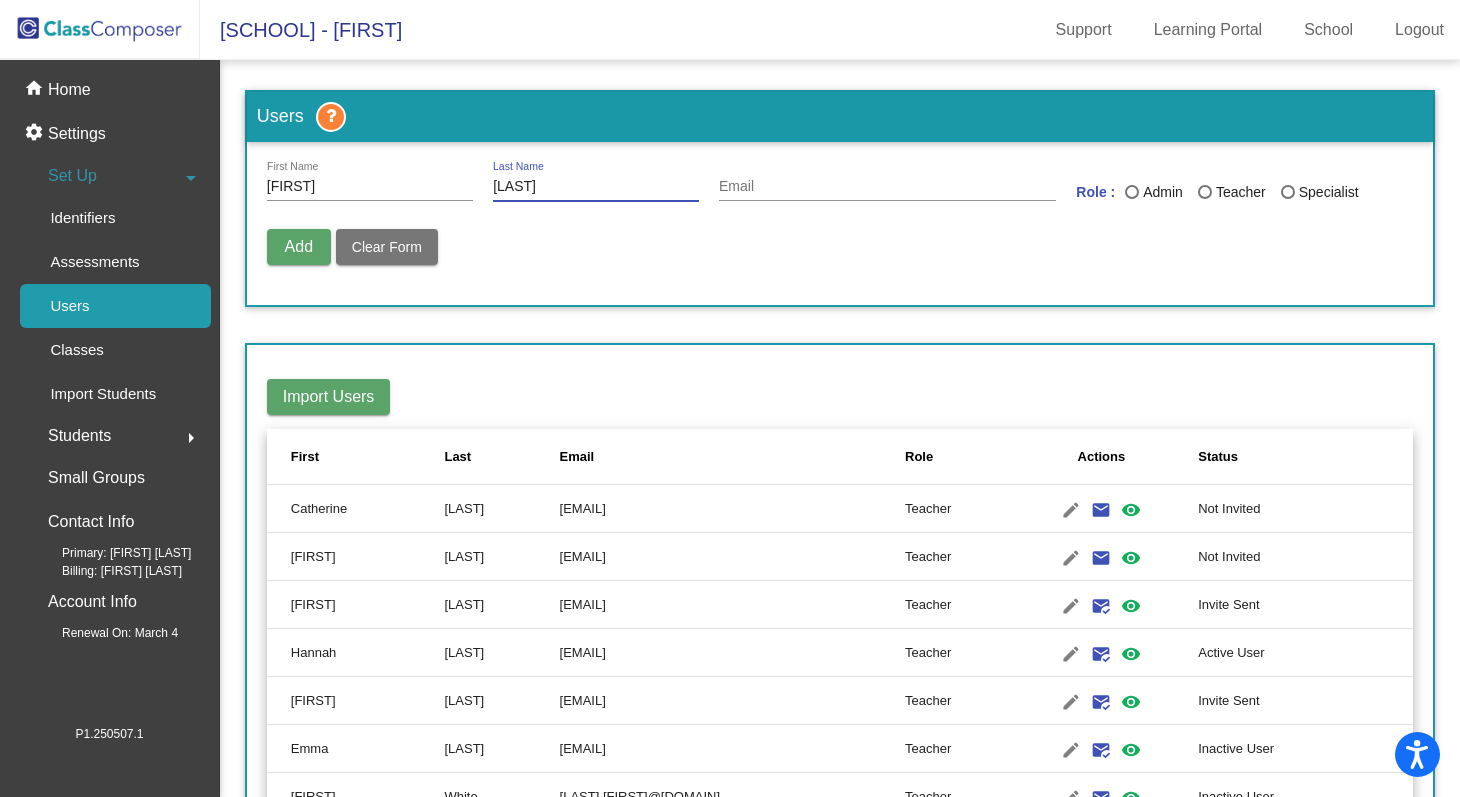 type on "[LAST]" 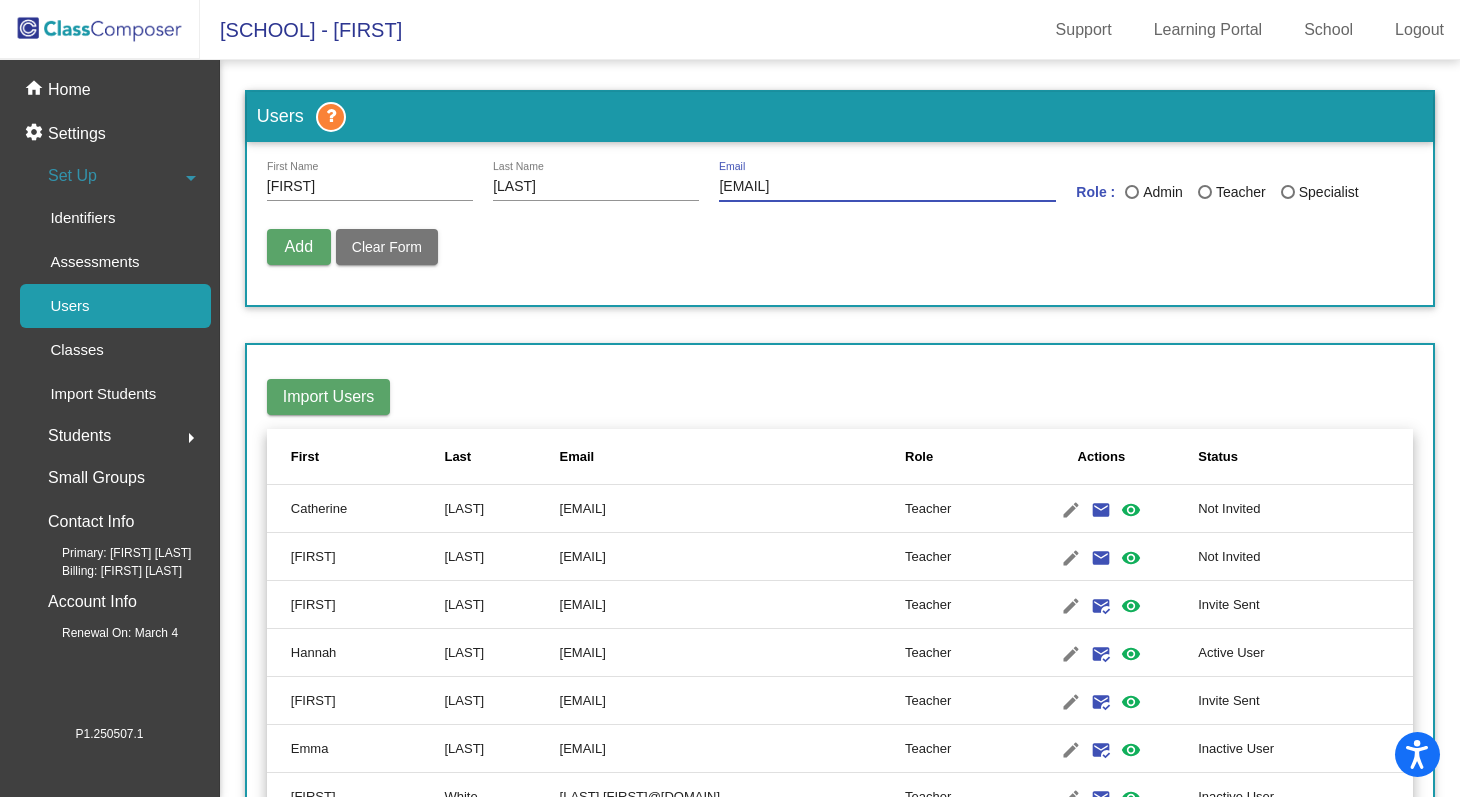 type on "[EMAIL]" 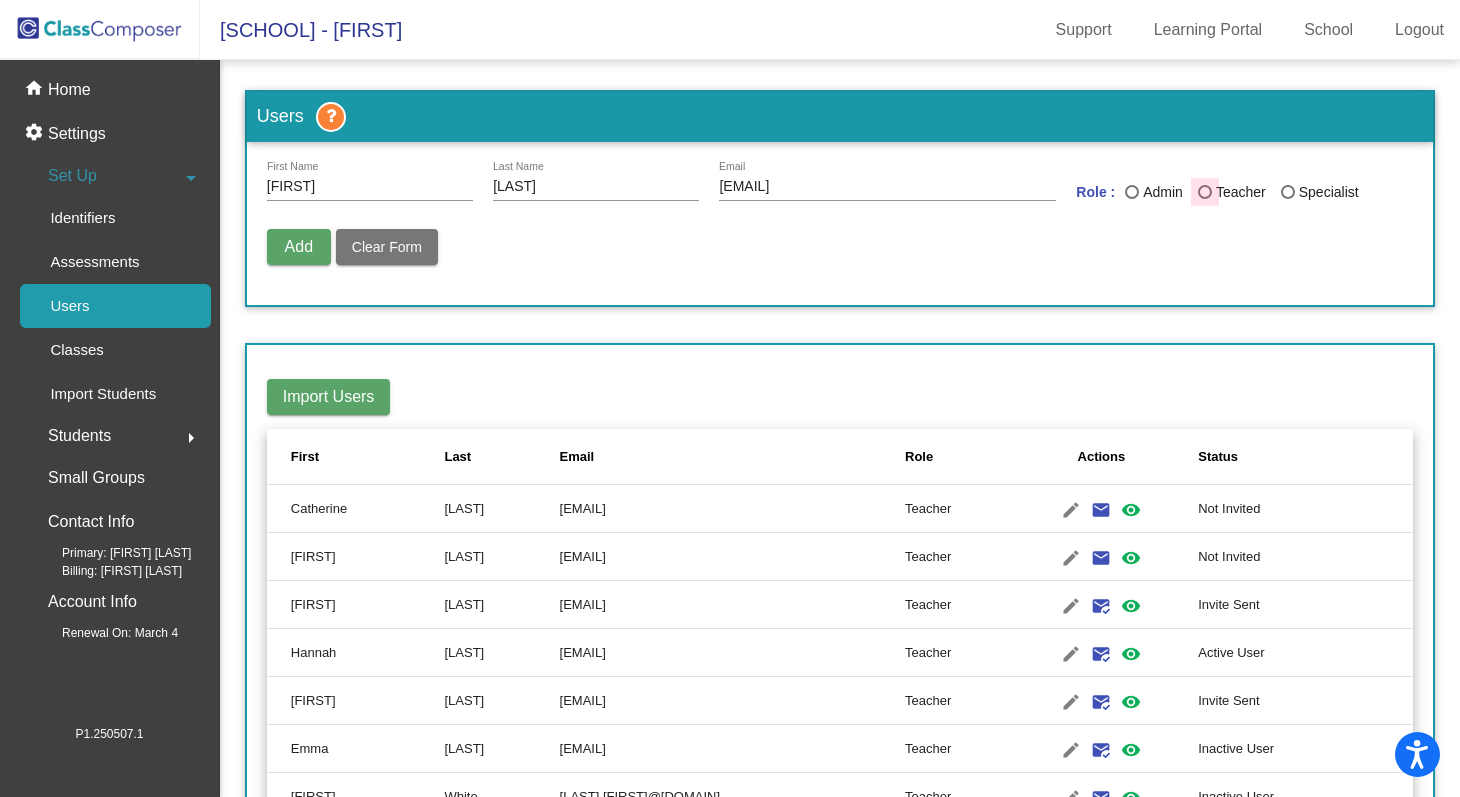 click on "Teacher" at bounding box center [1239, 192] 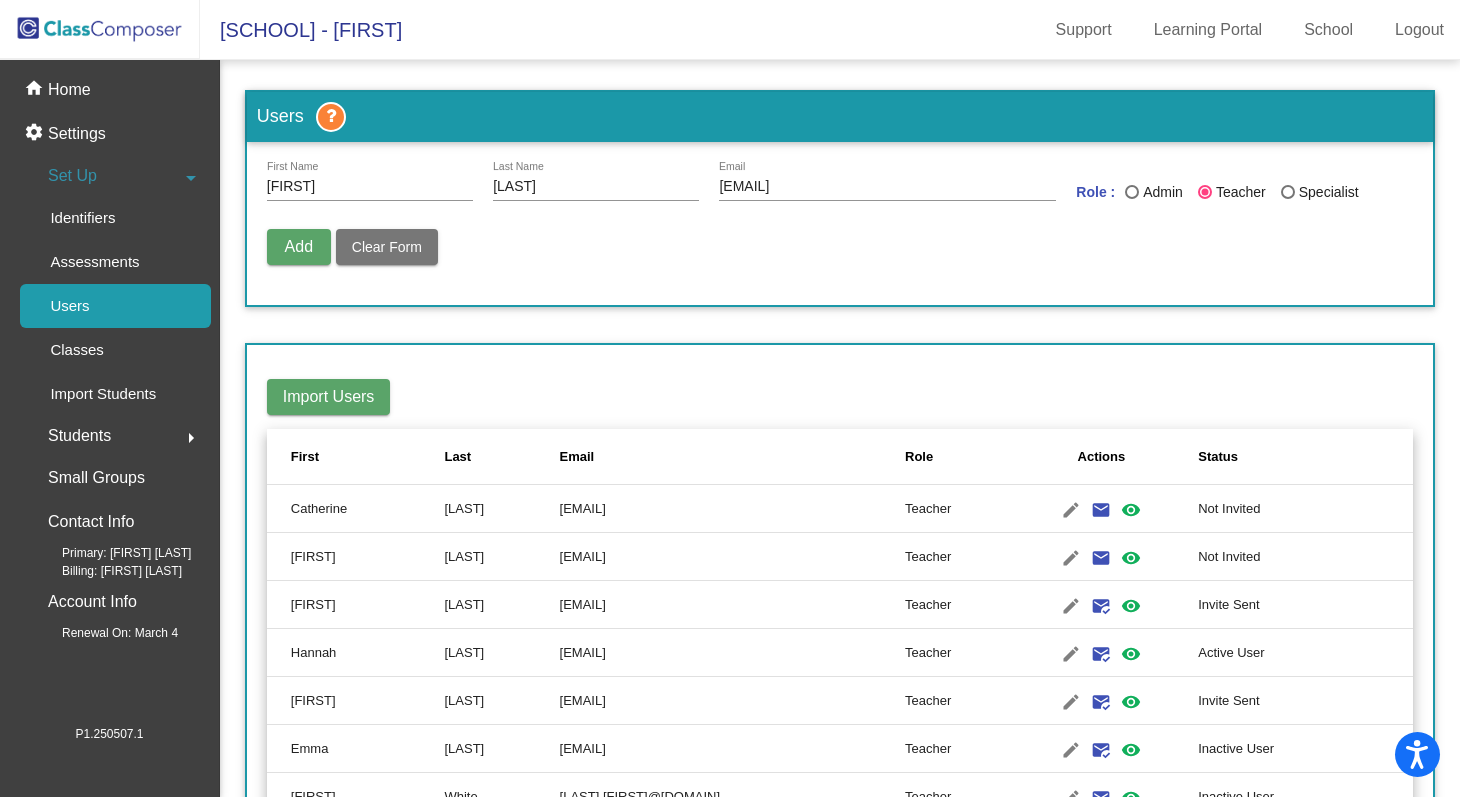 click on "Add" at bounding box center [299, 246] 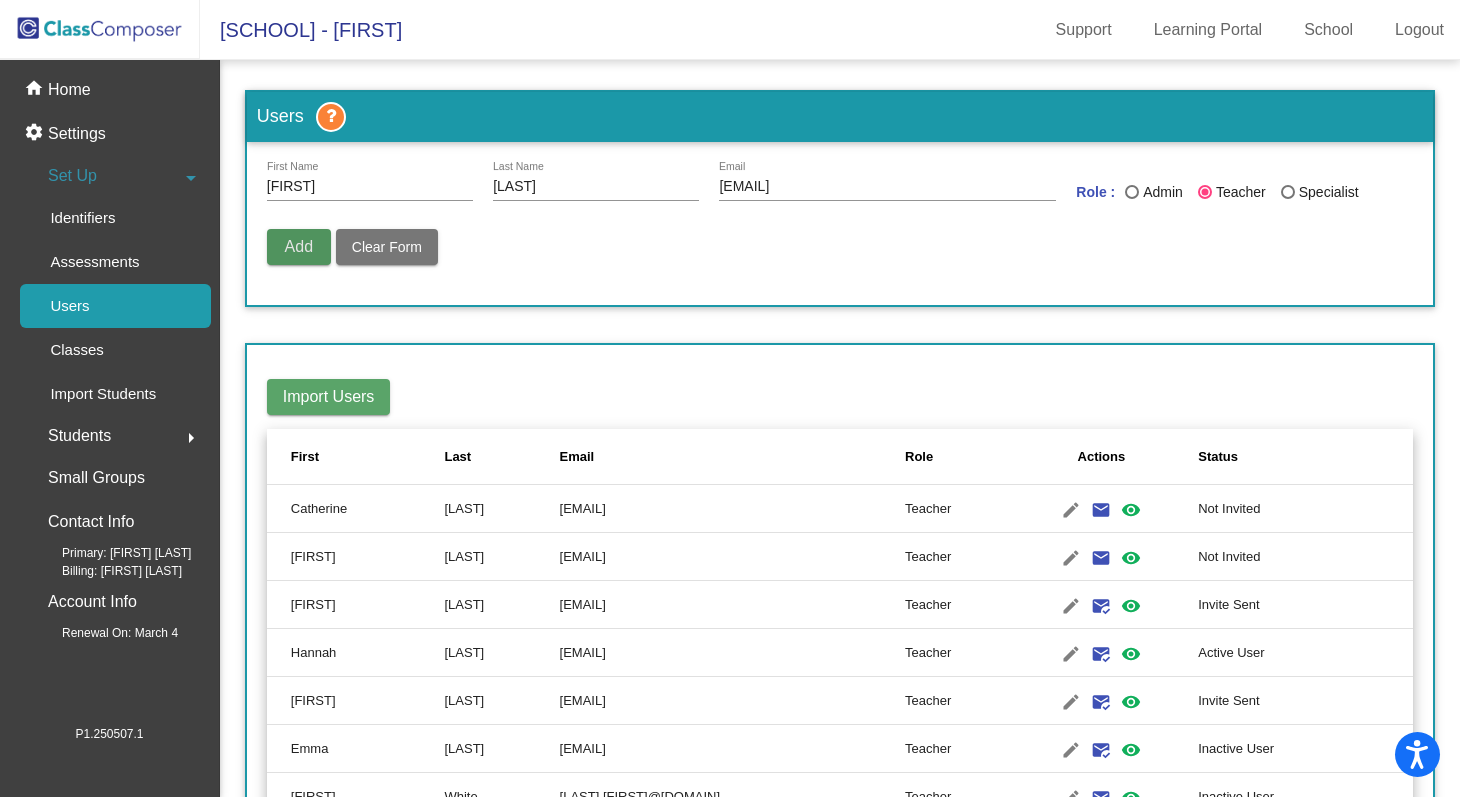 type 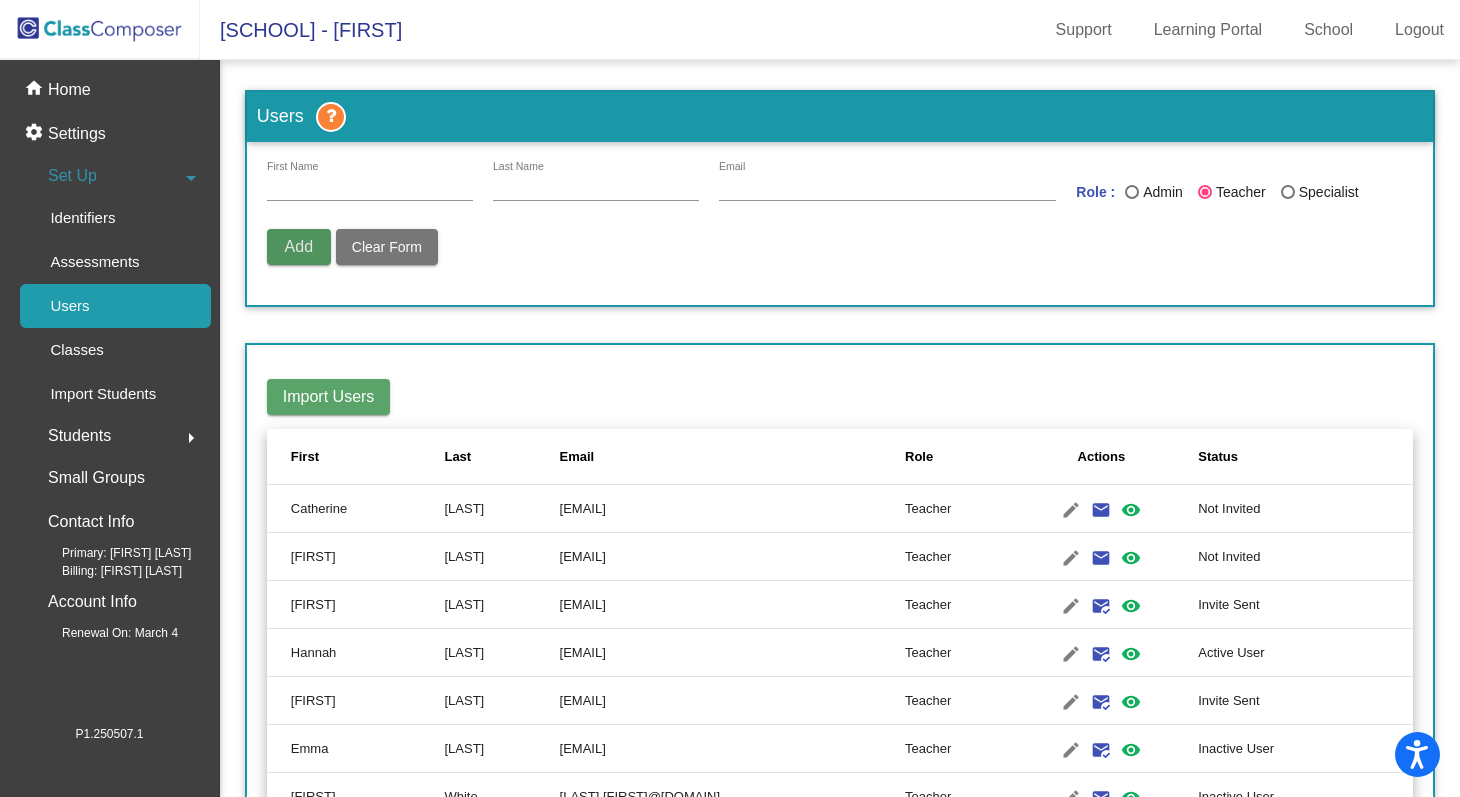 radio on "false" 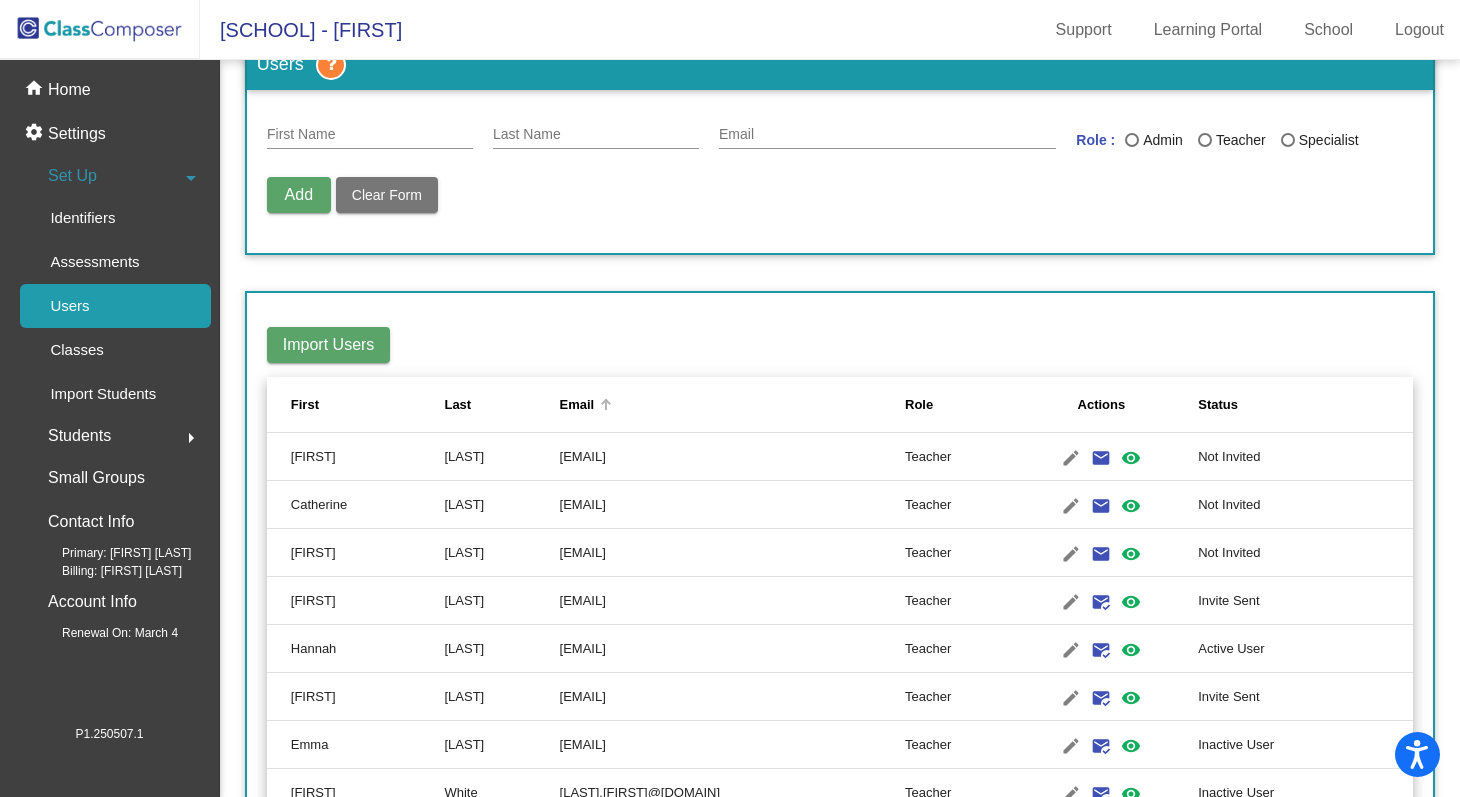 scroll, scrollTop: 48, scrollLeft: 0, axis: vertical 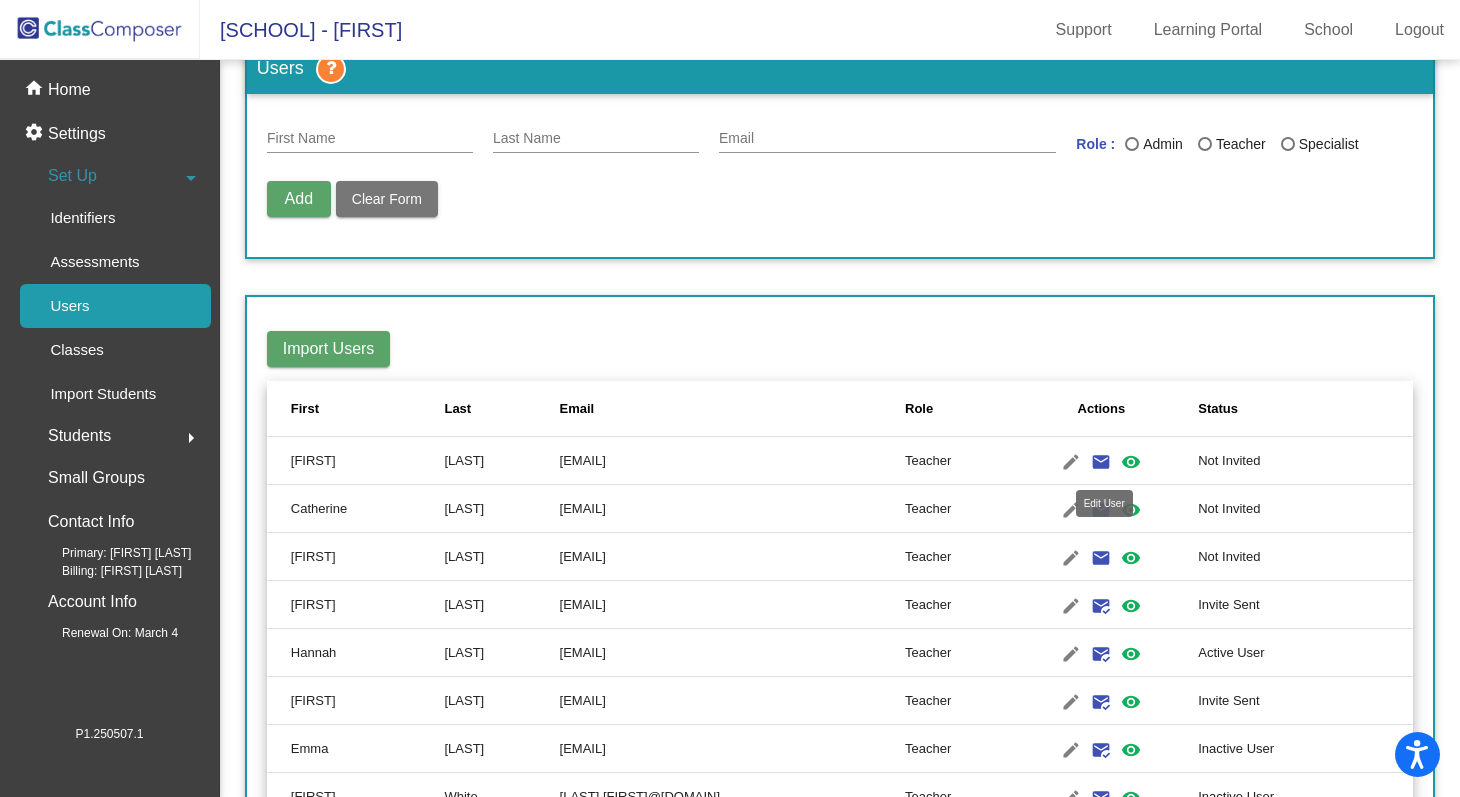 click on "edit" 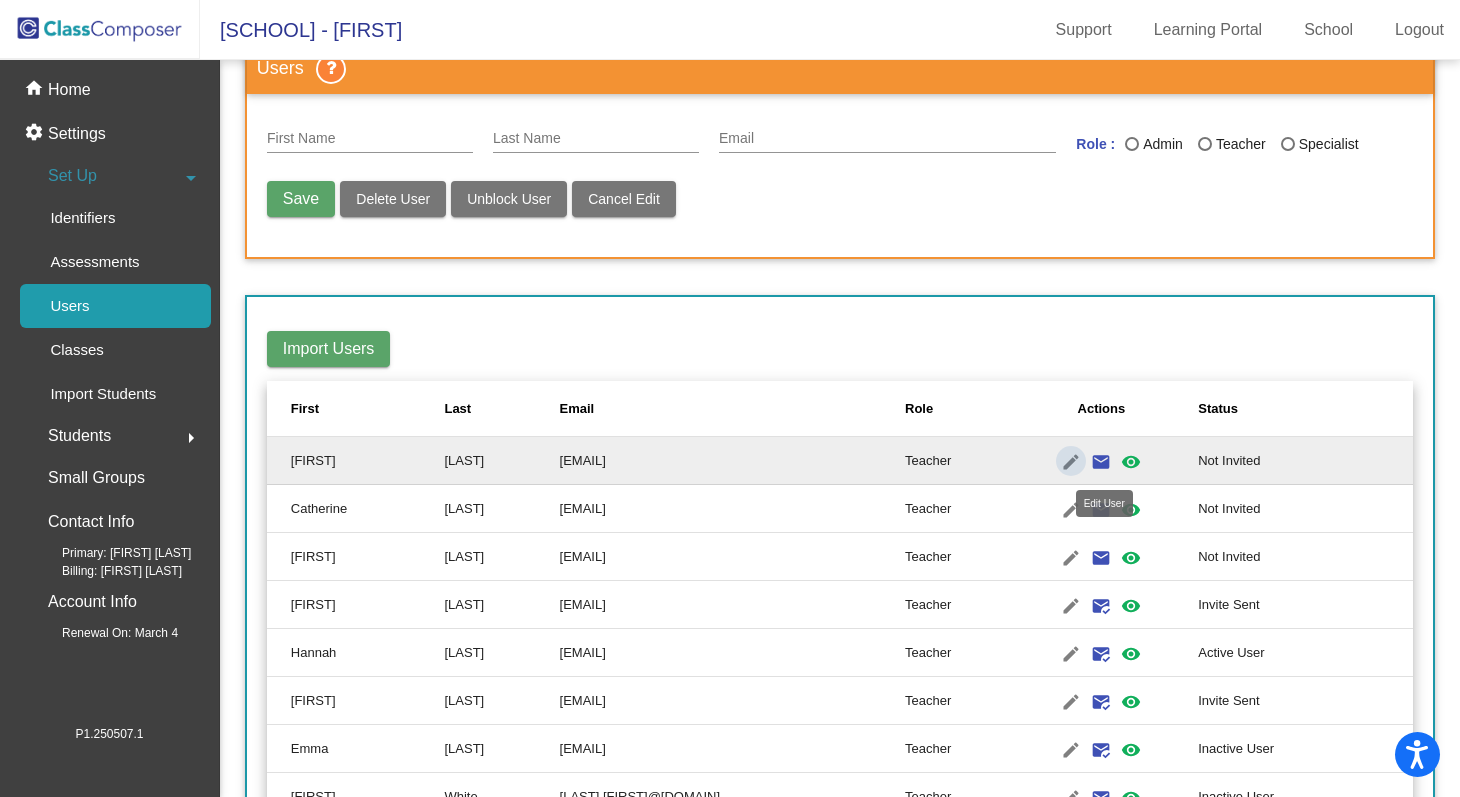 type on "[FIRST]" 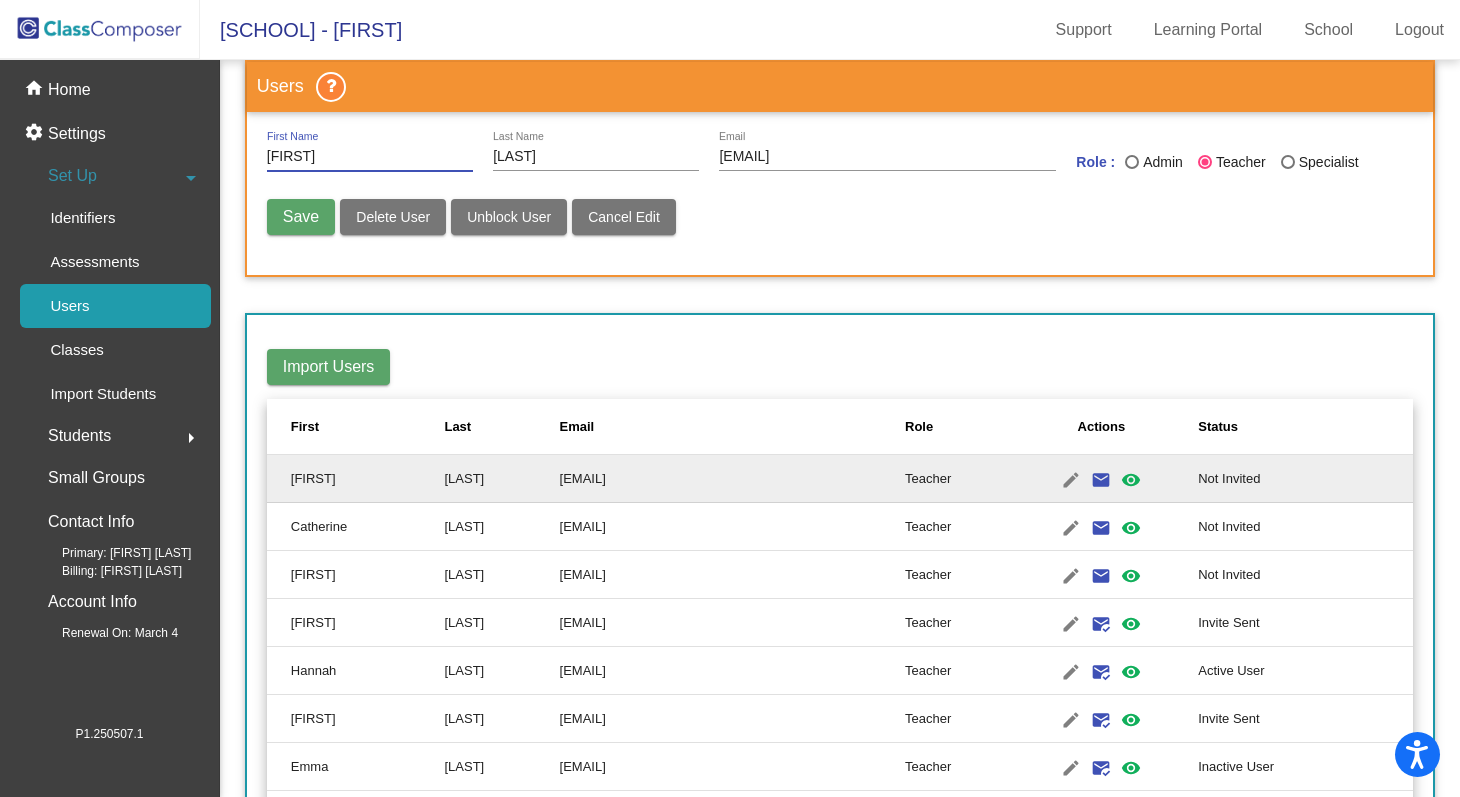 scroll, scrollTop: 22, scrollLeft: 0, axis: vertical 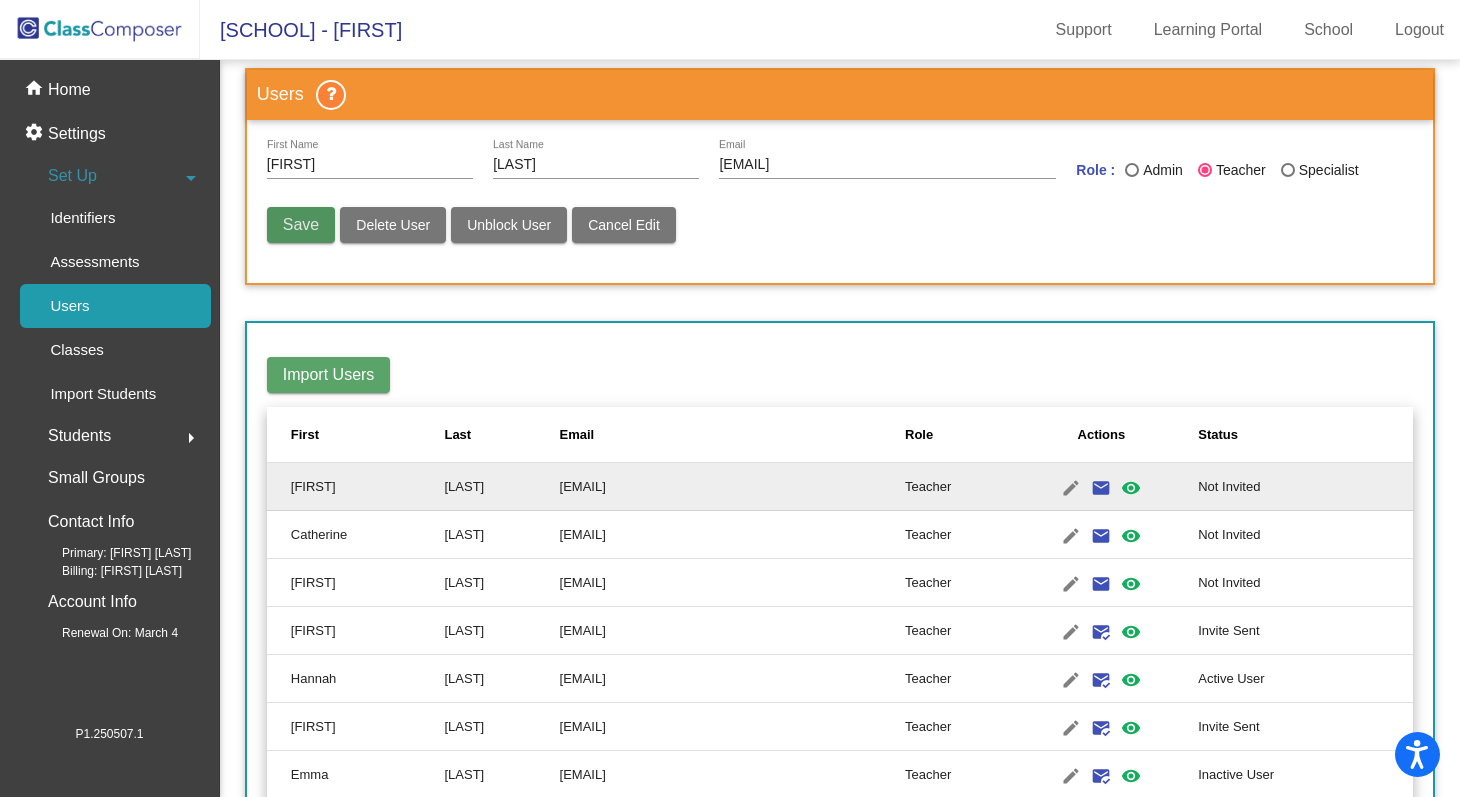 click on "Save" at bounding box center (301, 224) 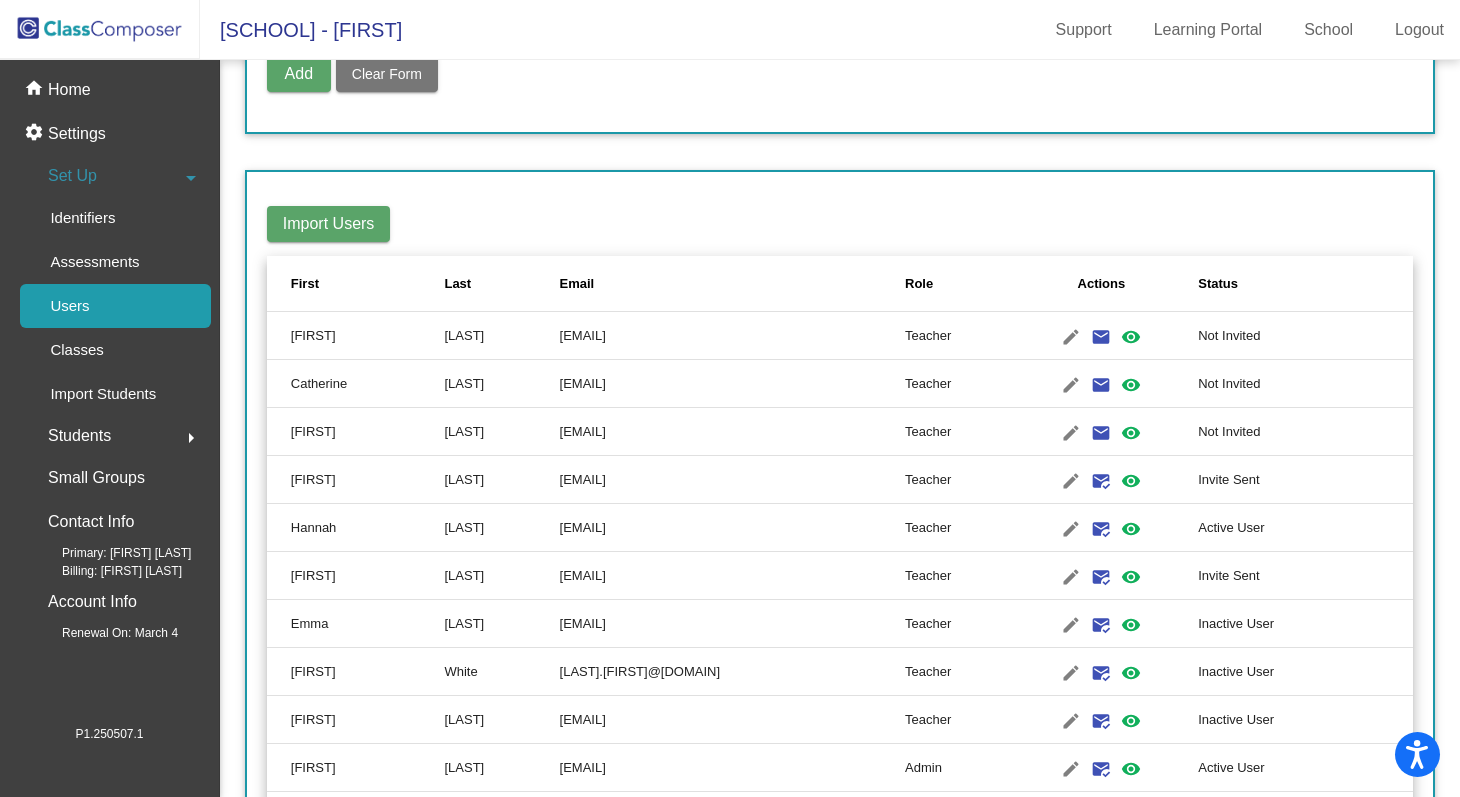 scroll, scrollTop: 174, scrollLeft: 0, axis: vertical 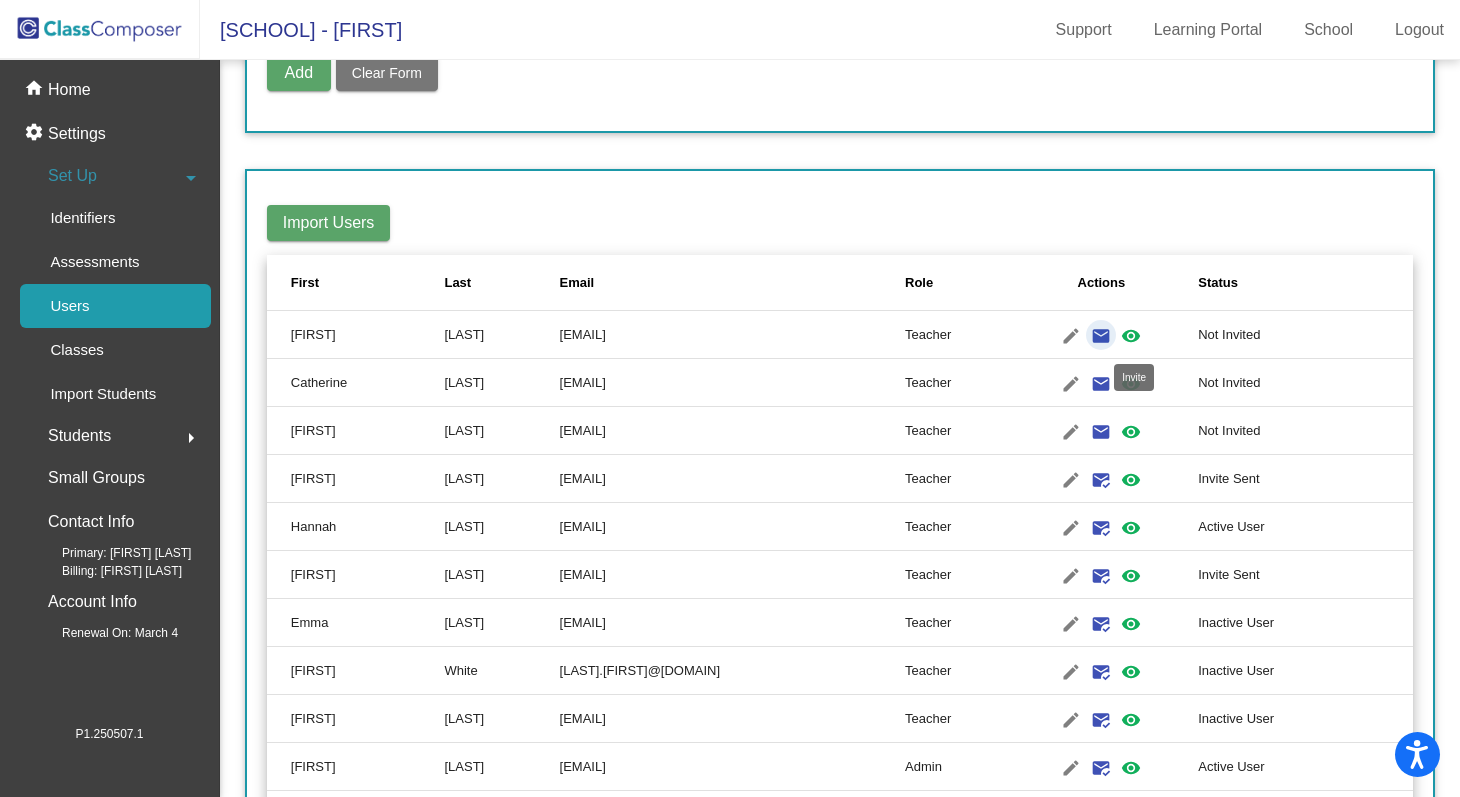 click on "email" 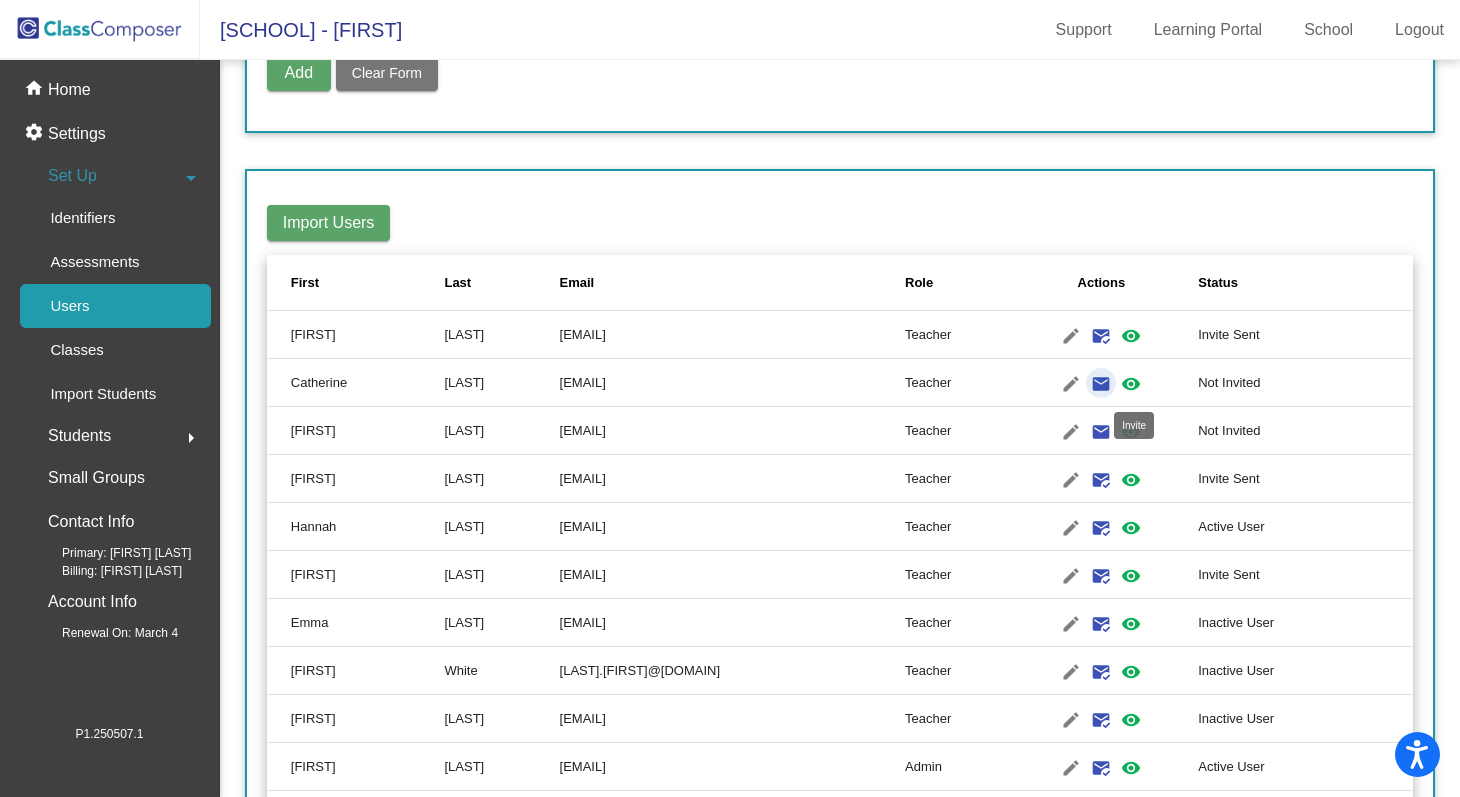 click on "email" 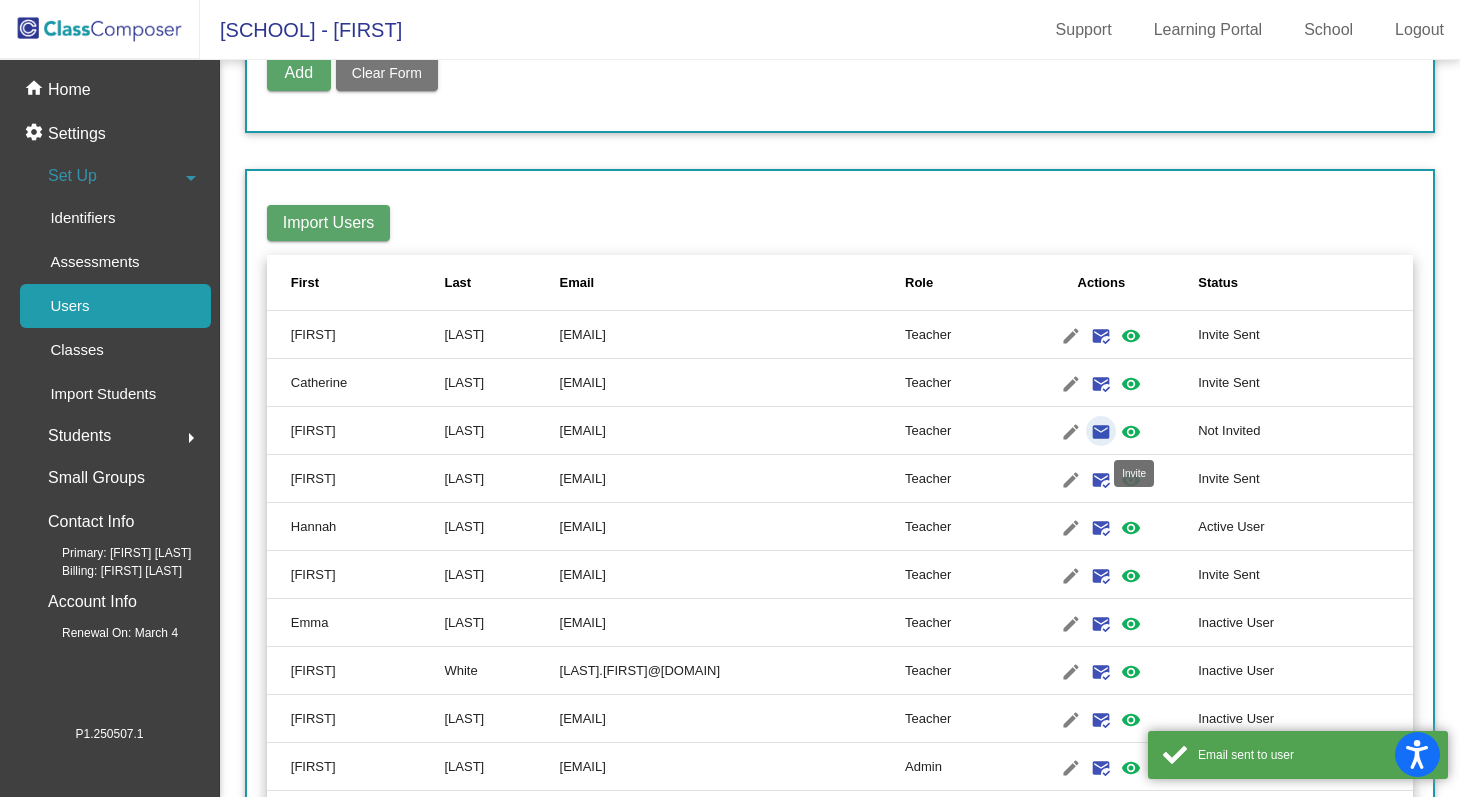 click on "email" 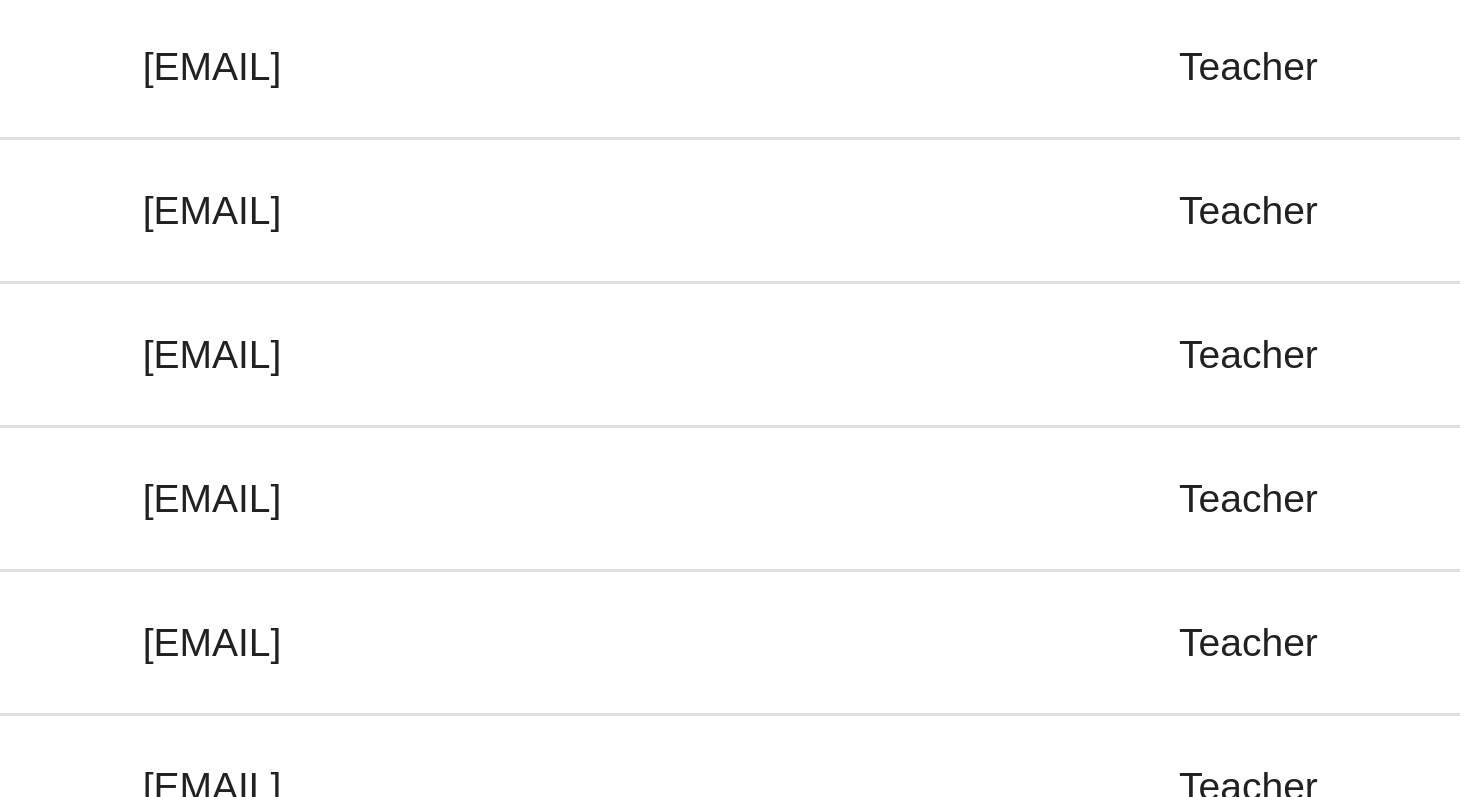 scroll, scrollTop: 1371, scrollLeft: 0, axis: vertical 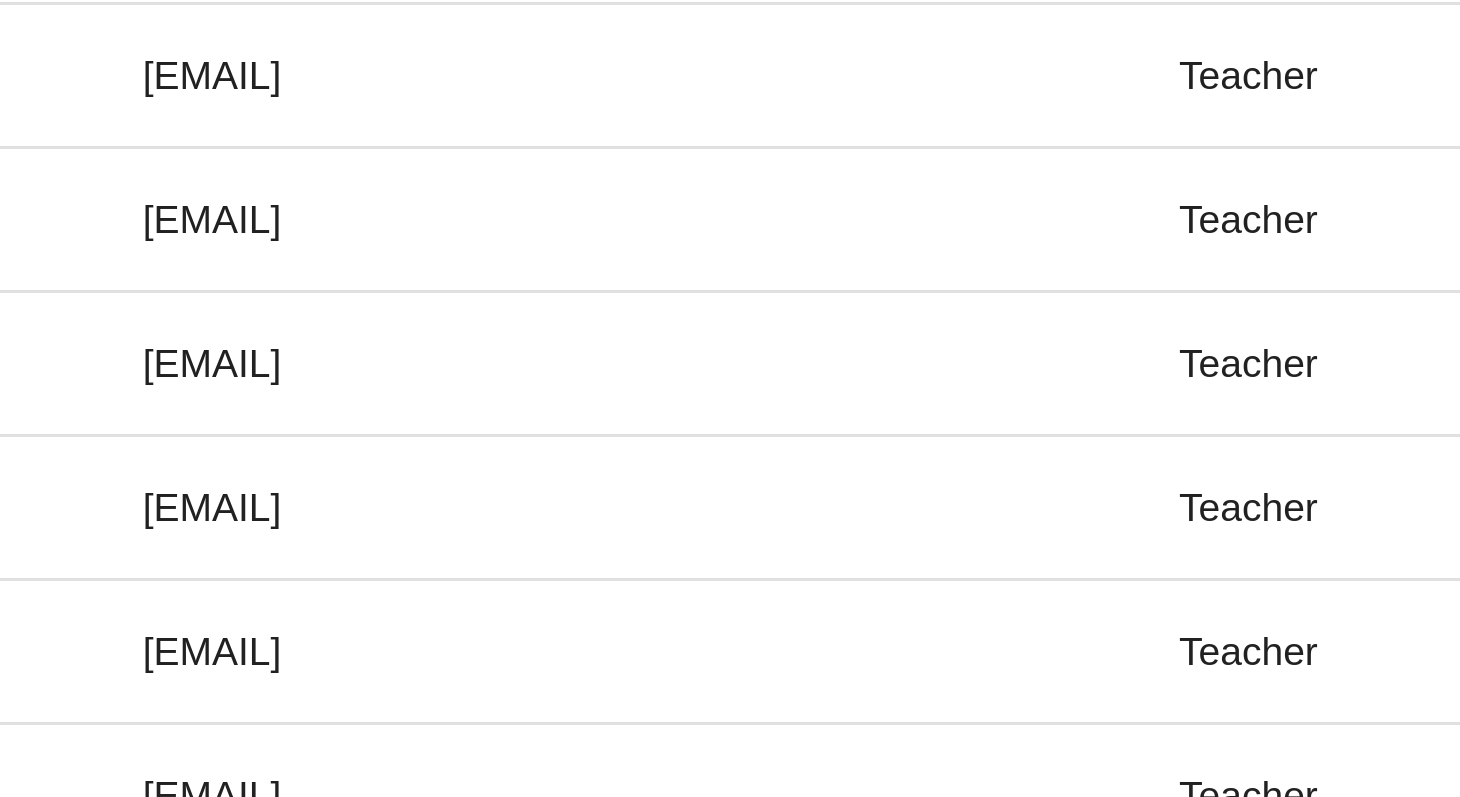 click on "[EMAIL]" 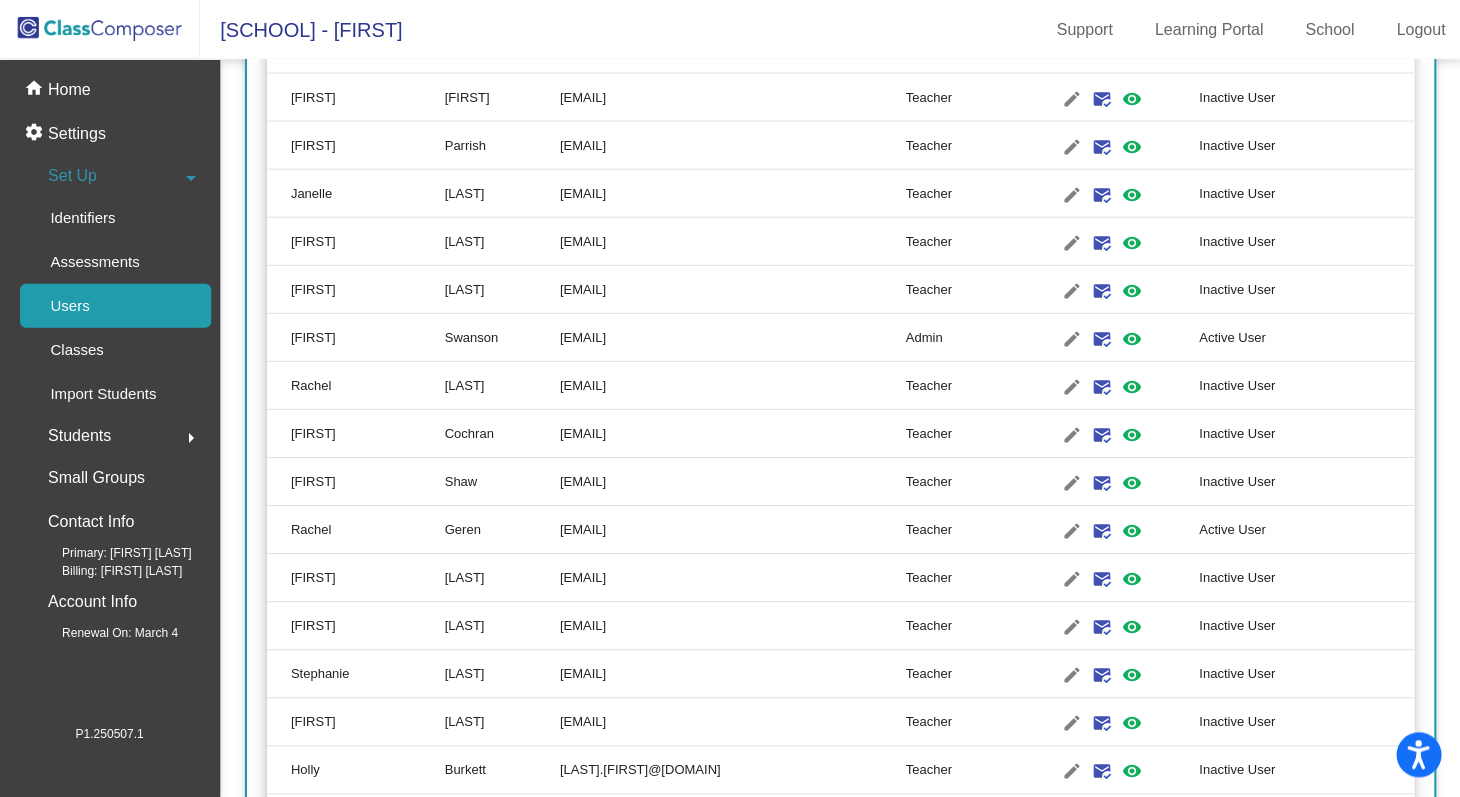 scroll, scrollTop: 0, scrollLeft: 0, axis: both 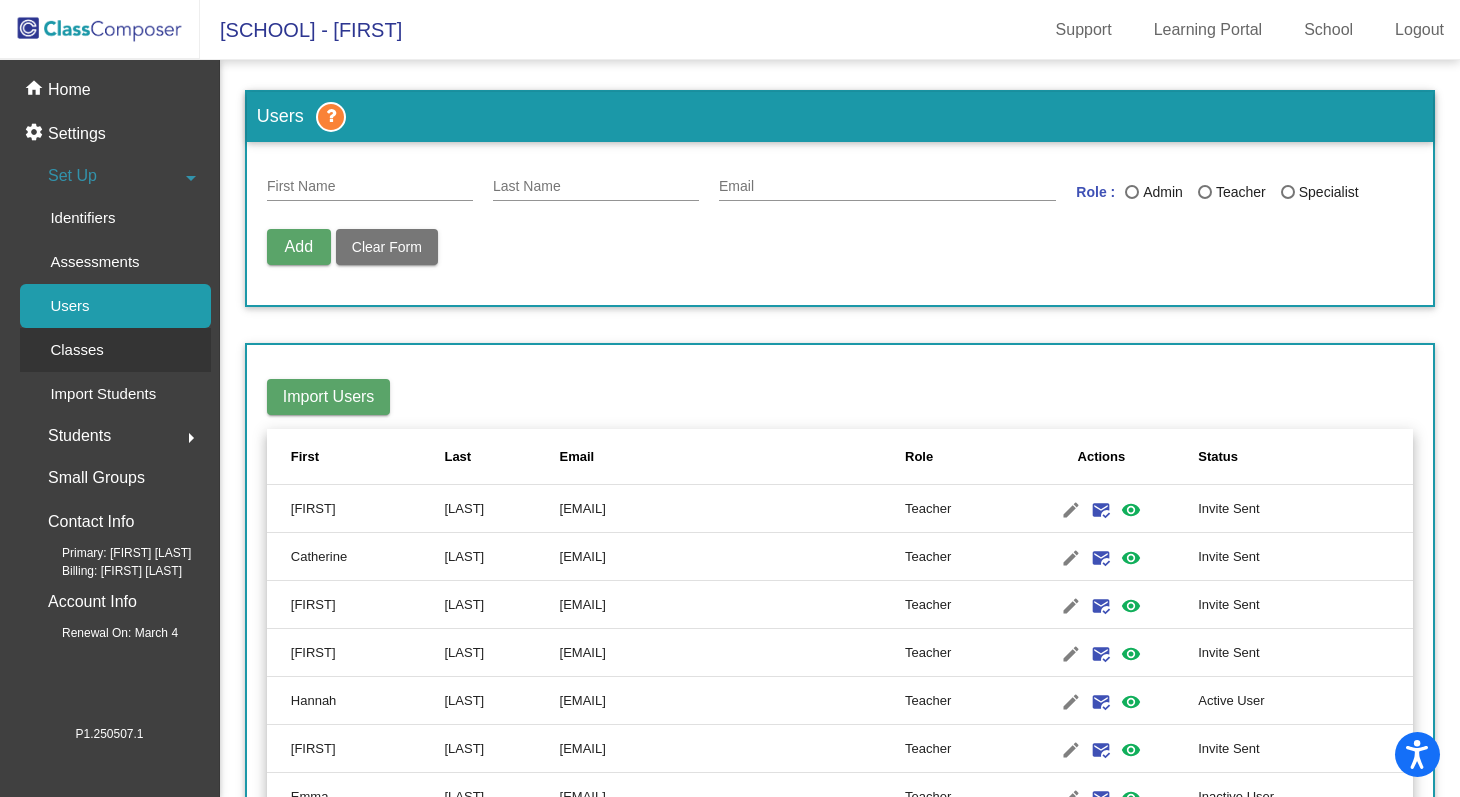 click on "Classes" 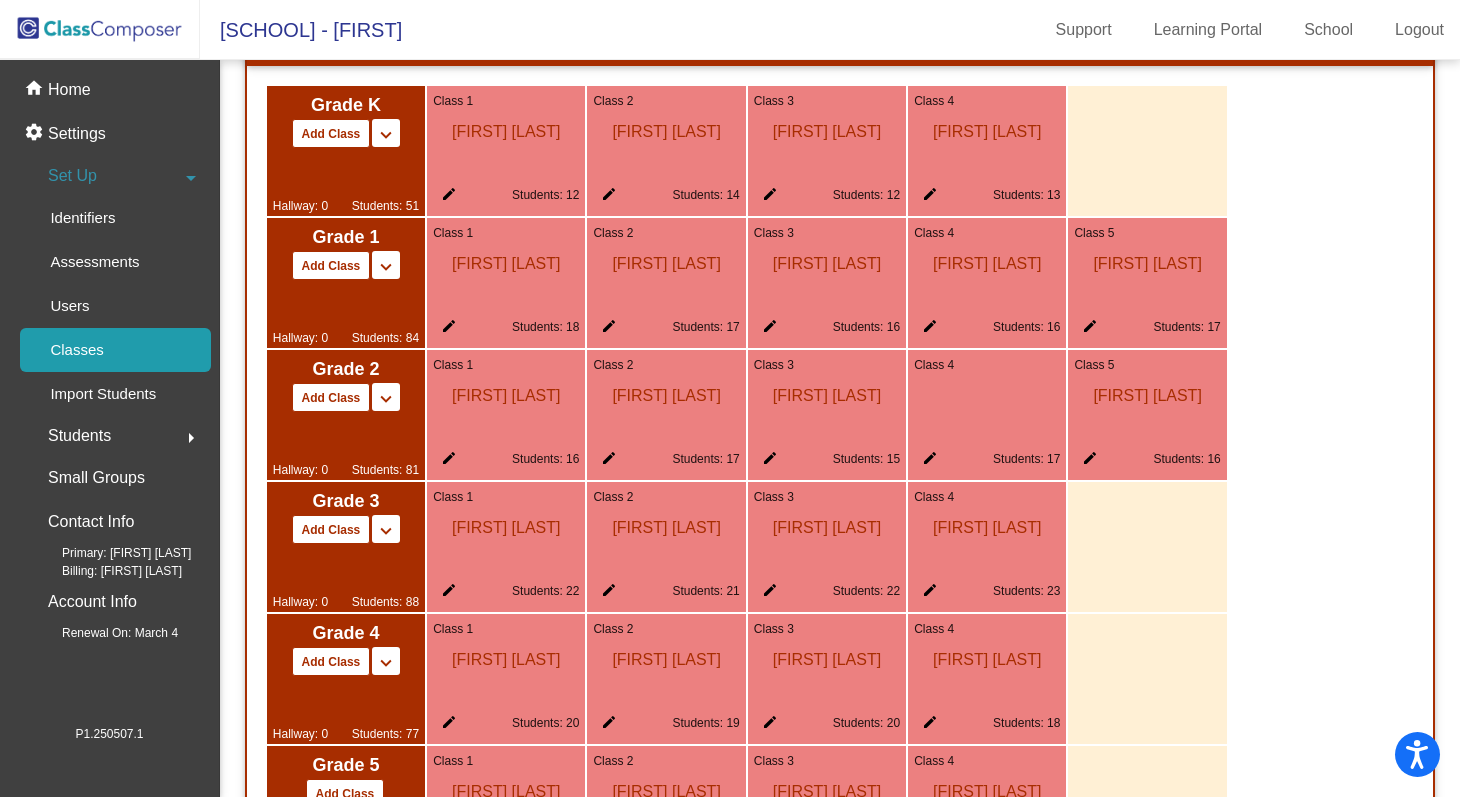 scroll, scrollTop: 1100, scrollLeft: 0, axis: vertical 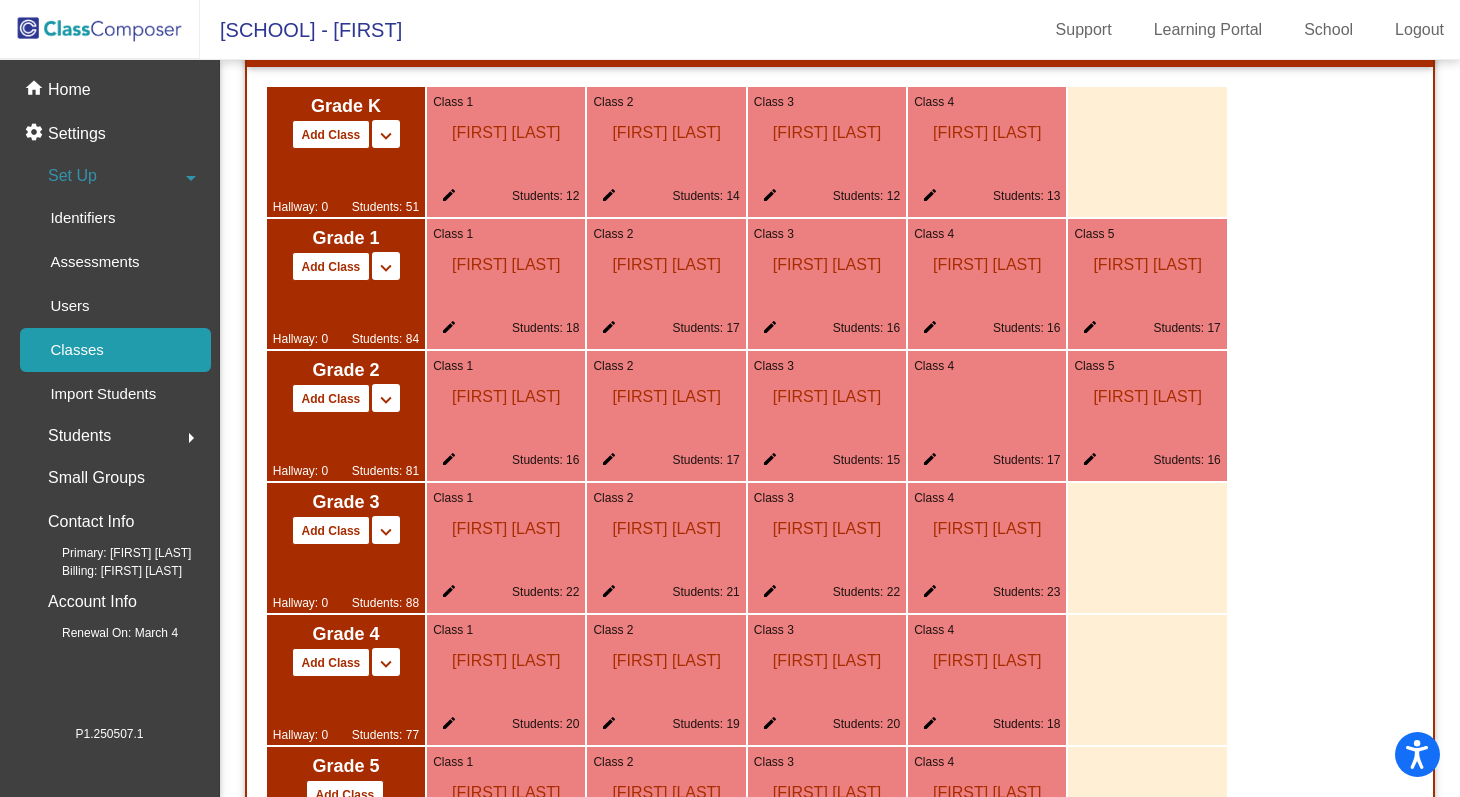 click on "edit" 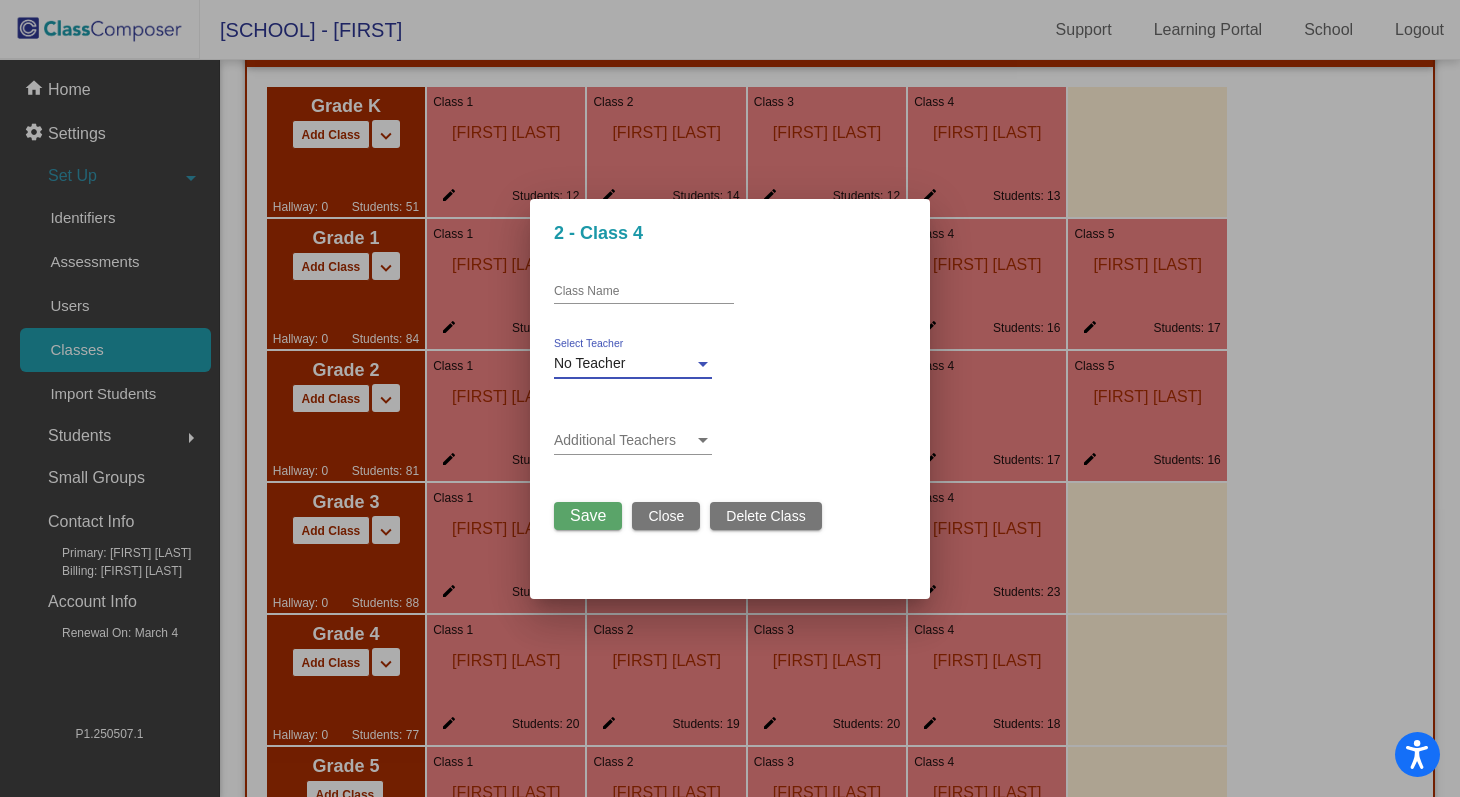 click on "No Teacher" at bounding box center (624, 364) 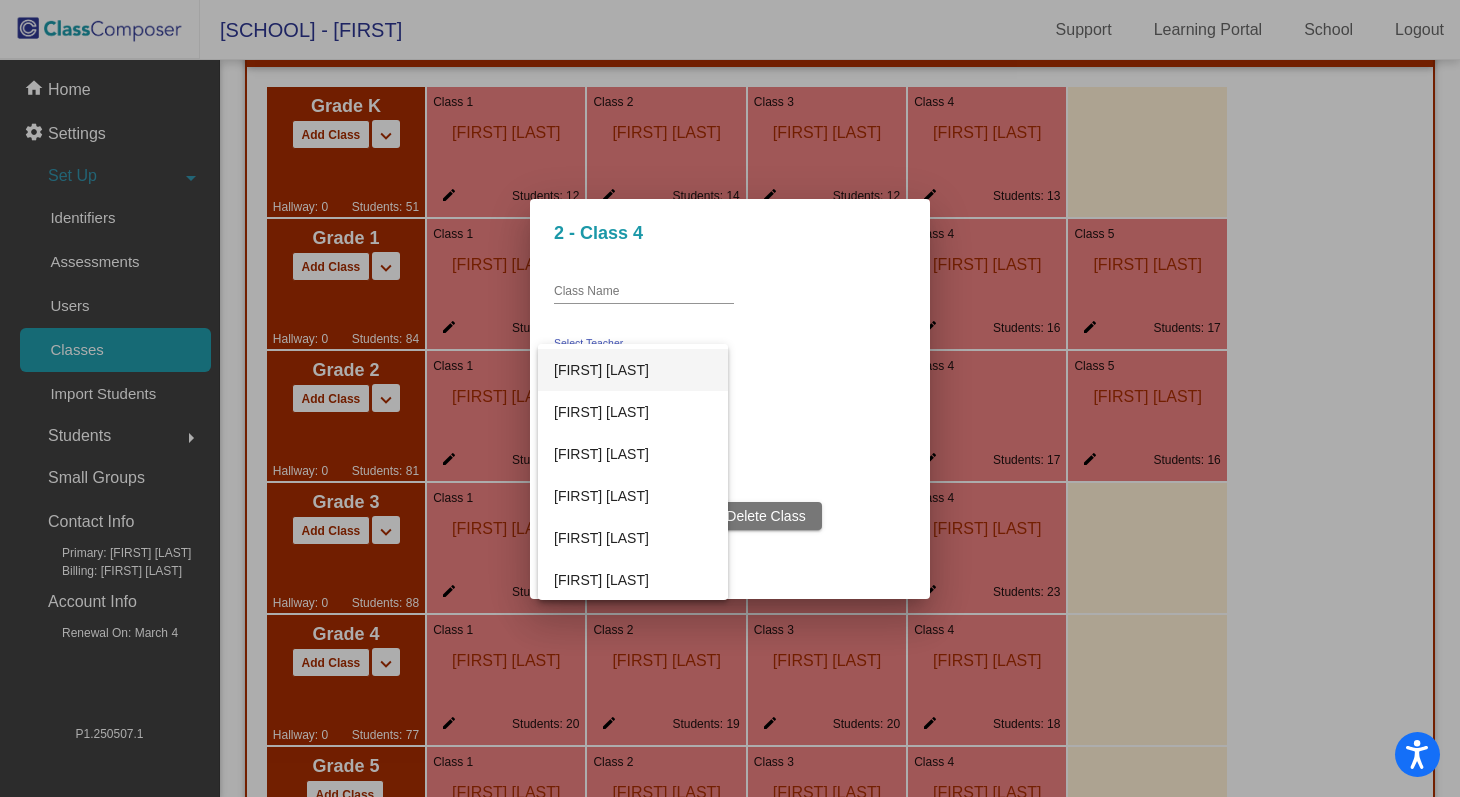 scroll, scrollTop: 99, scrollLeft: 0, axis: vertical 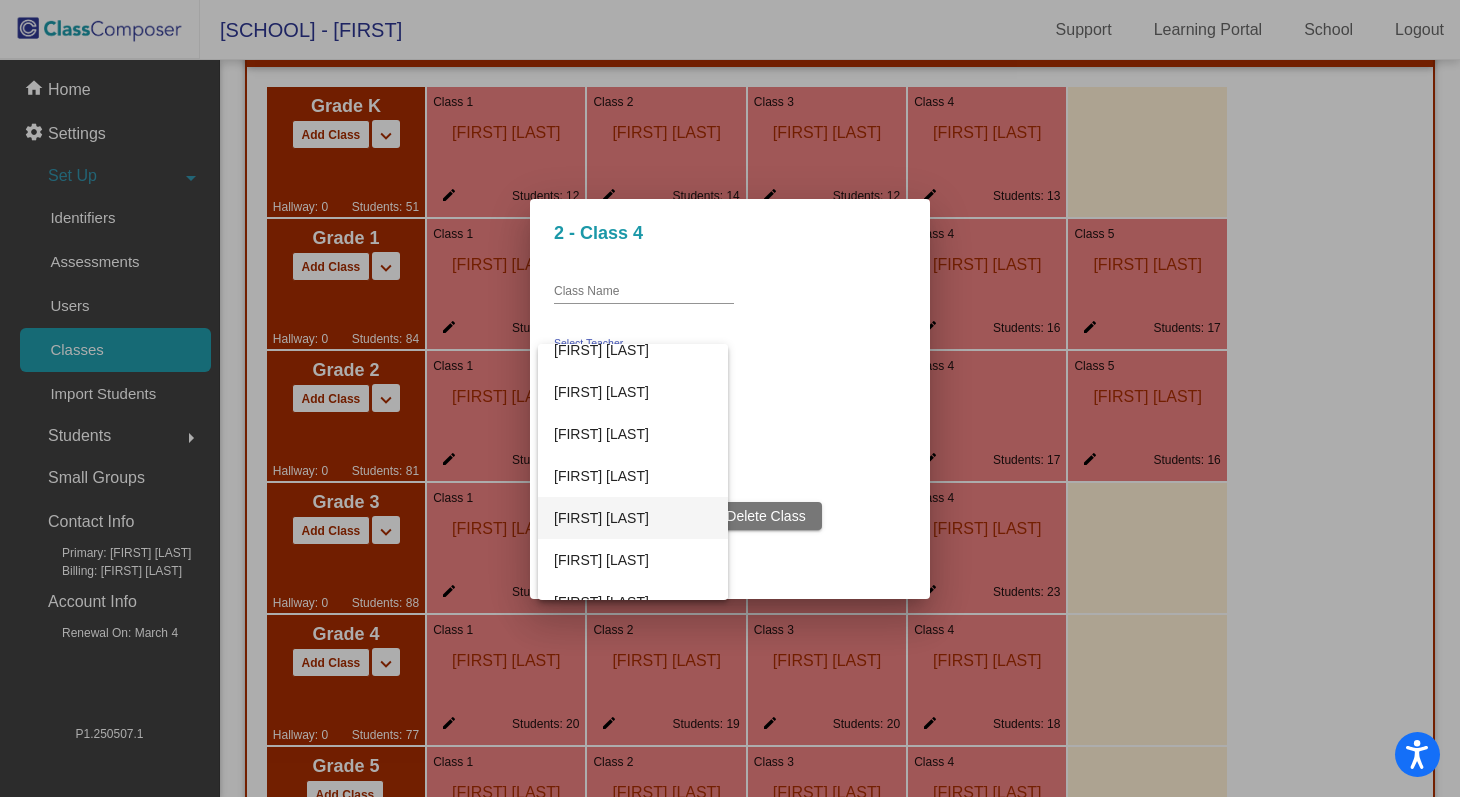 click on "[FIRST] [LAST]" at bounding box center (633, 518) 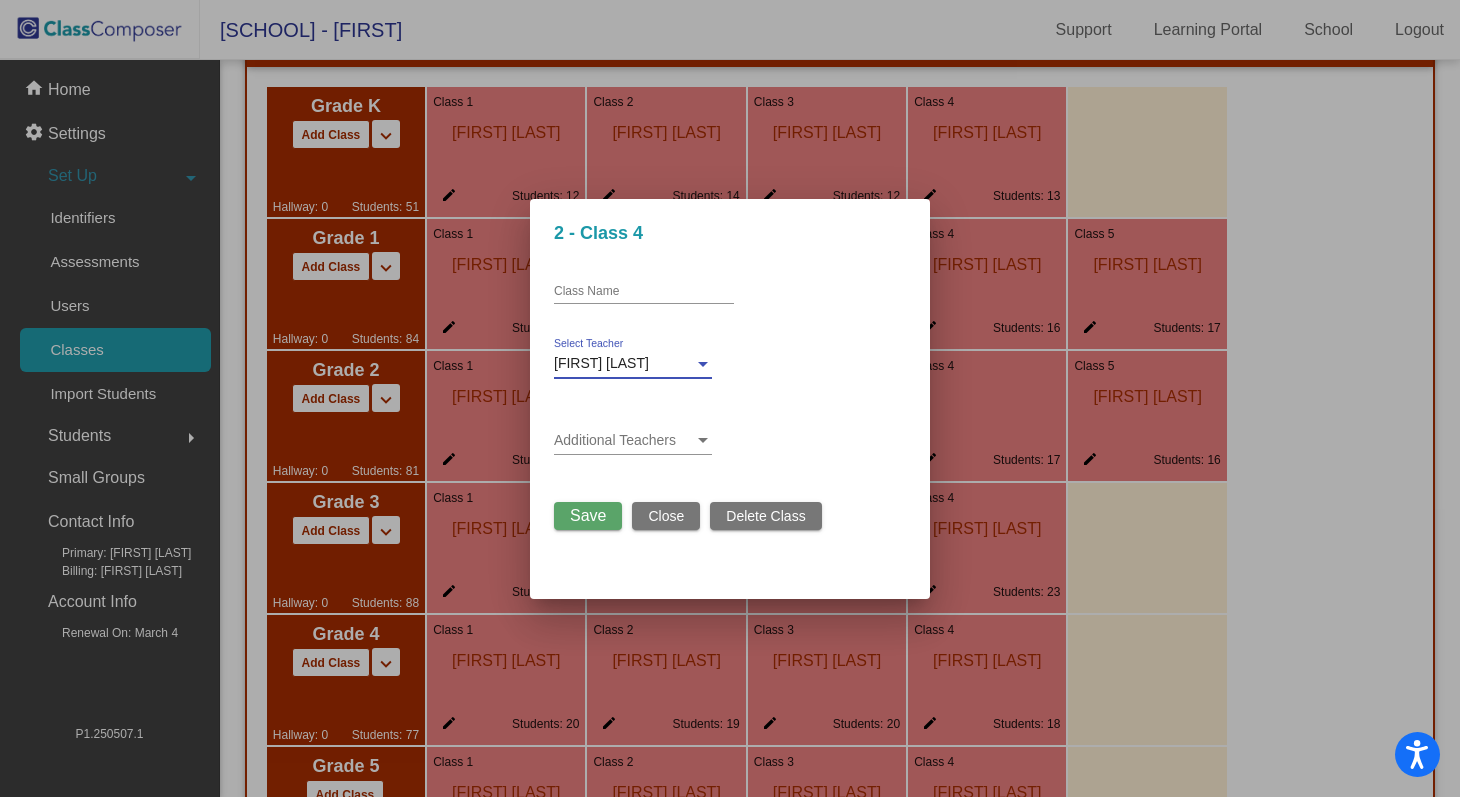 click on "Save" at bounding box center [588, 515] 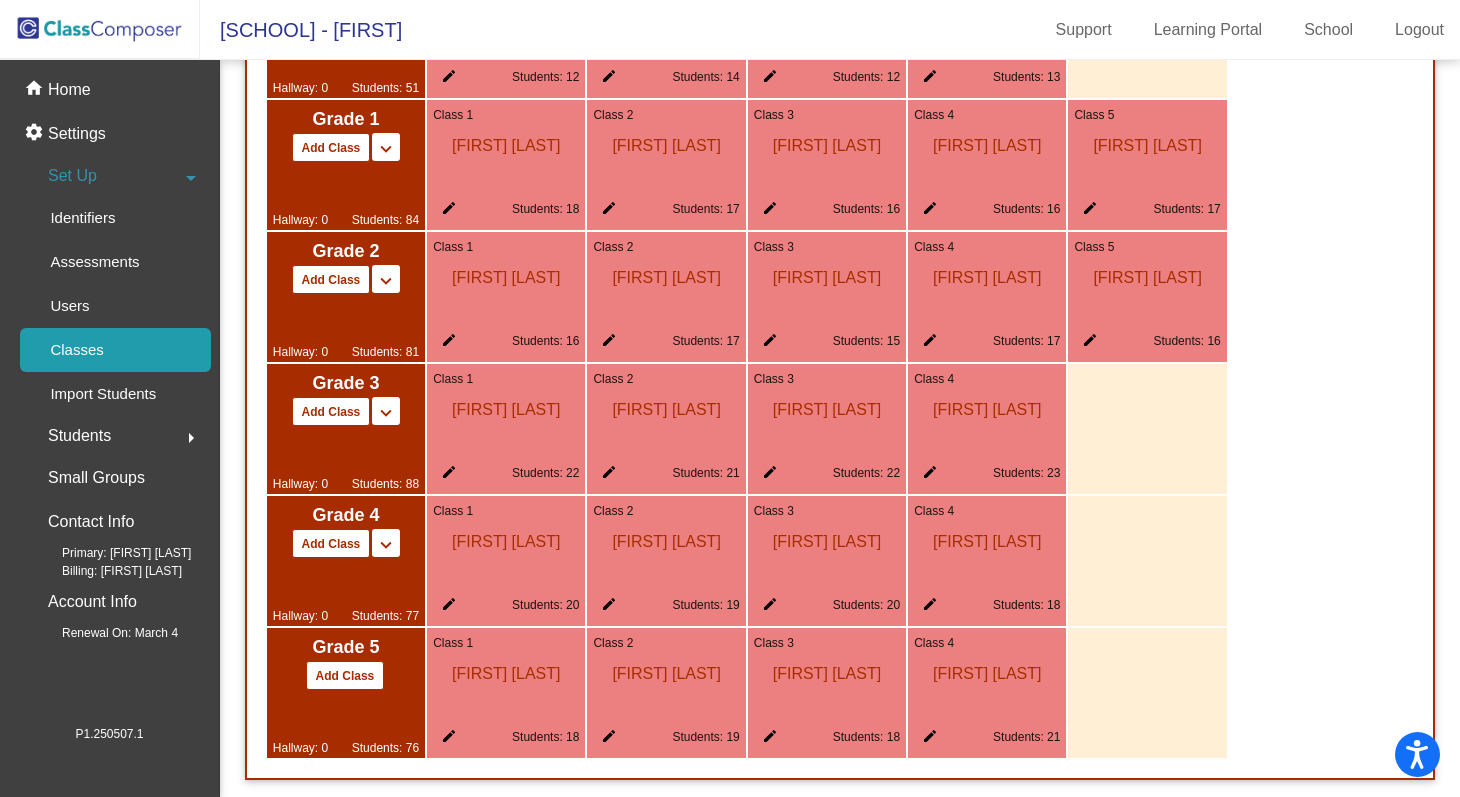 scroll, scrollTop: 1238, scrollLeft: 0, axis: vertical 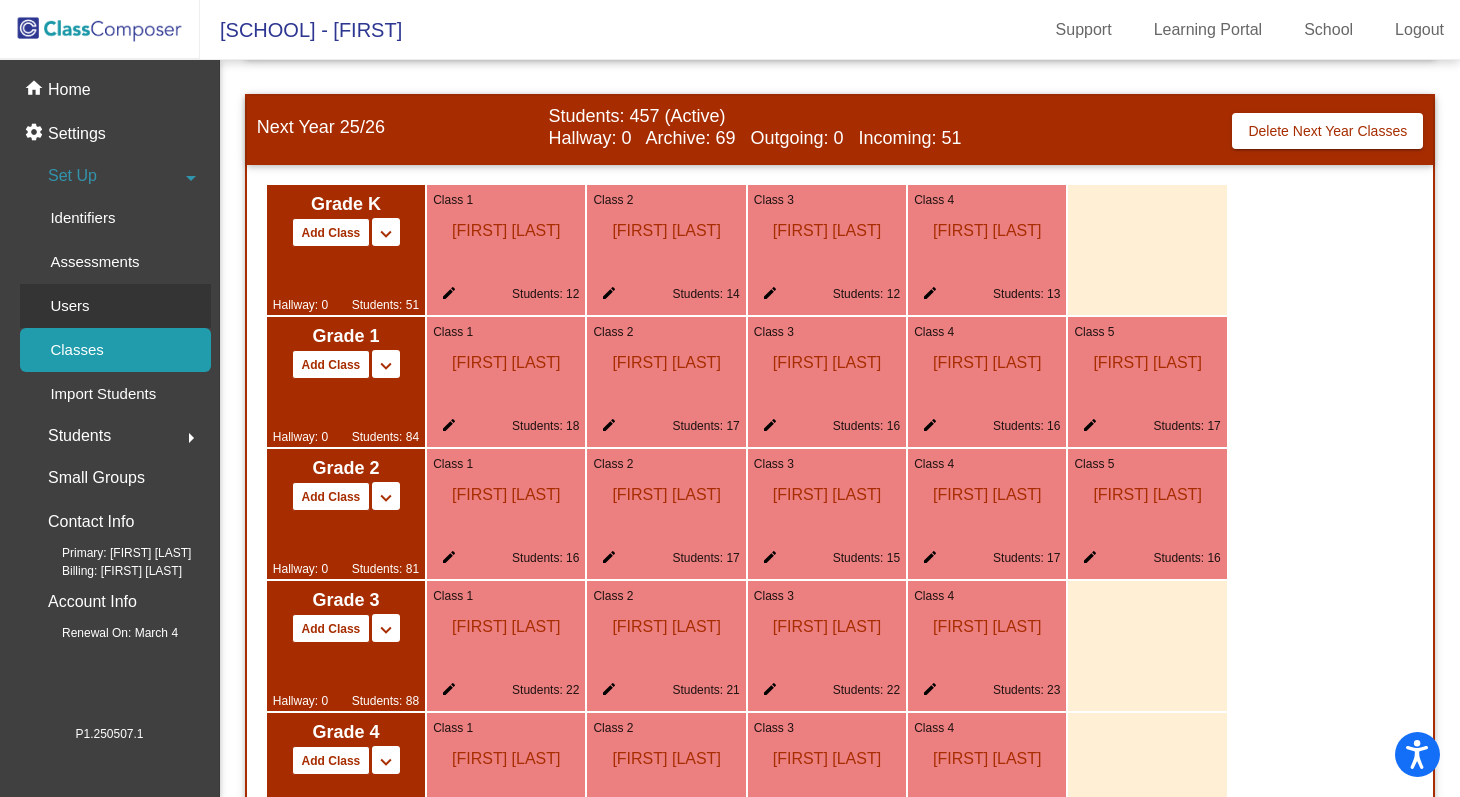 click on "Users" 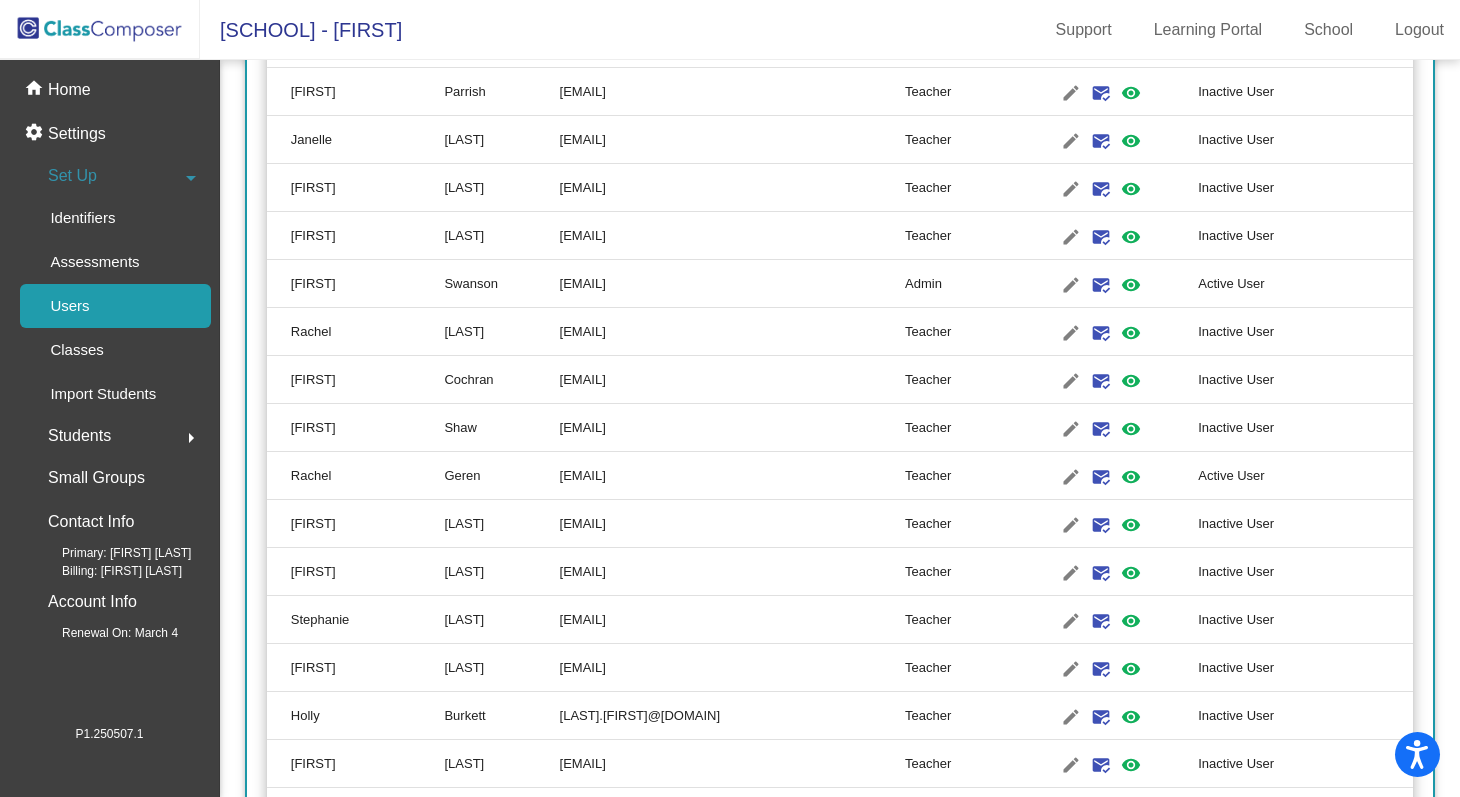 scroll, scrollTop: 1570, scrollLeft: 0, axis: vertical 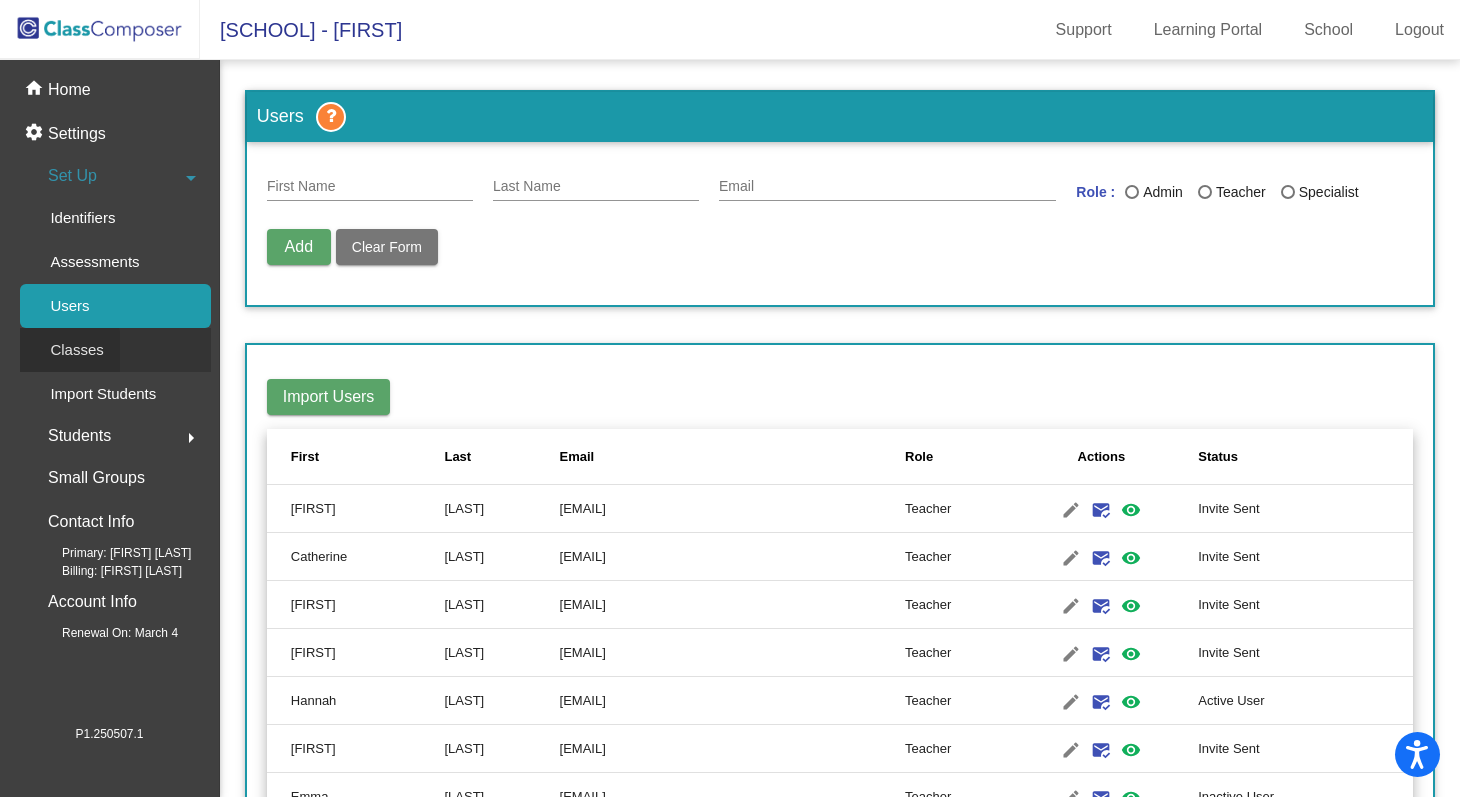 click on "Classes" 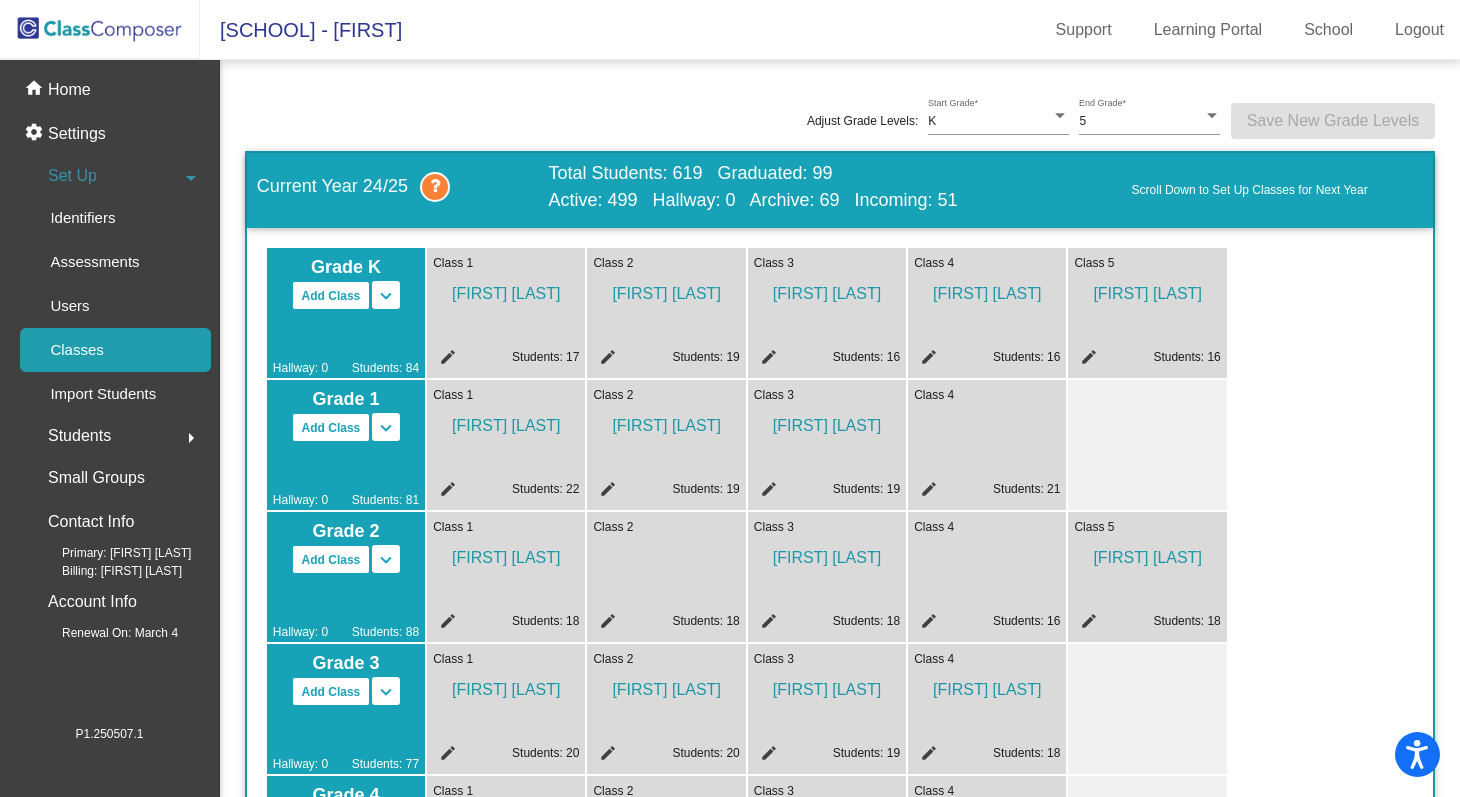 click on "arrow_drop_down" 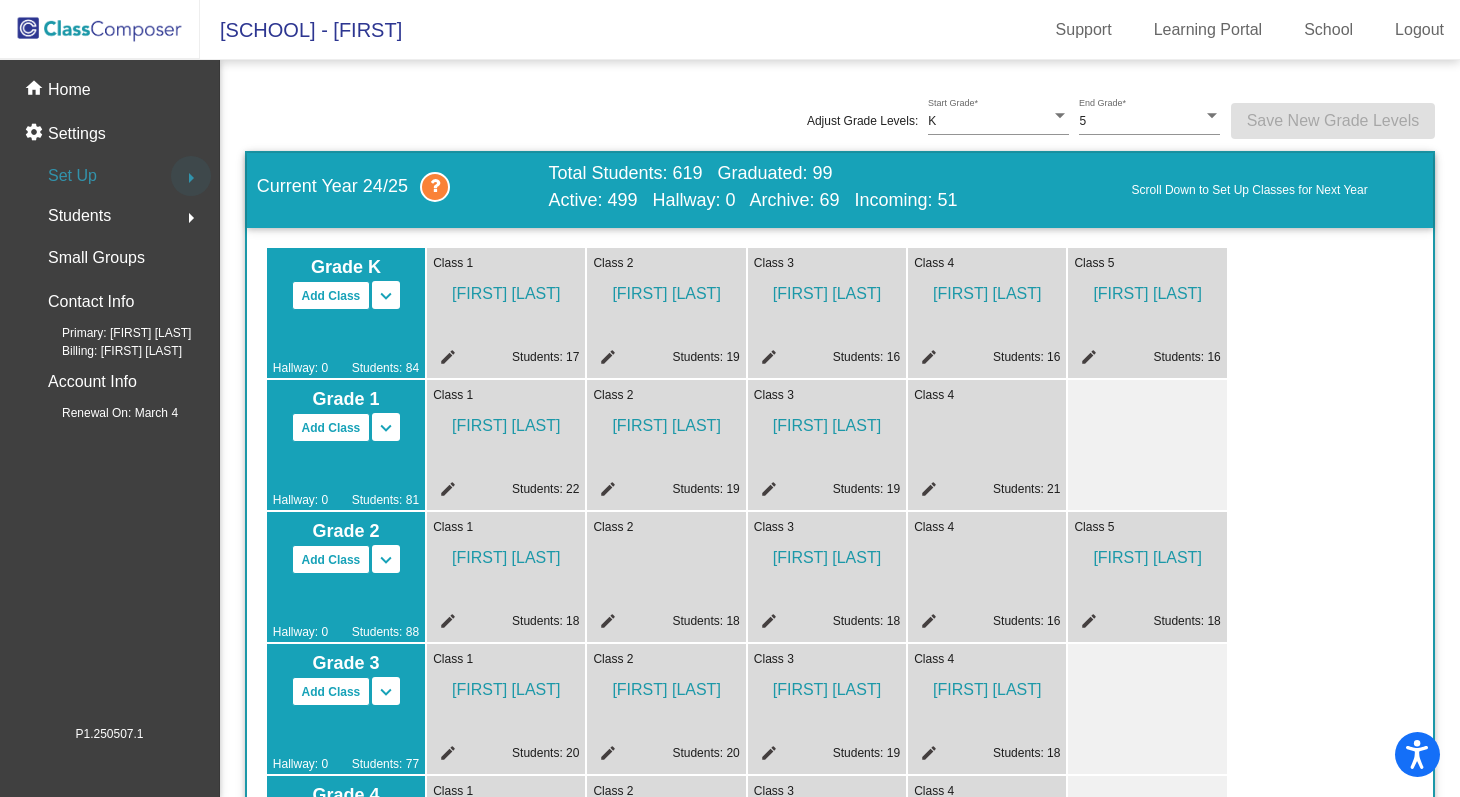 click on "arrow_right" 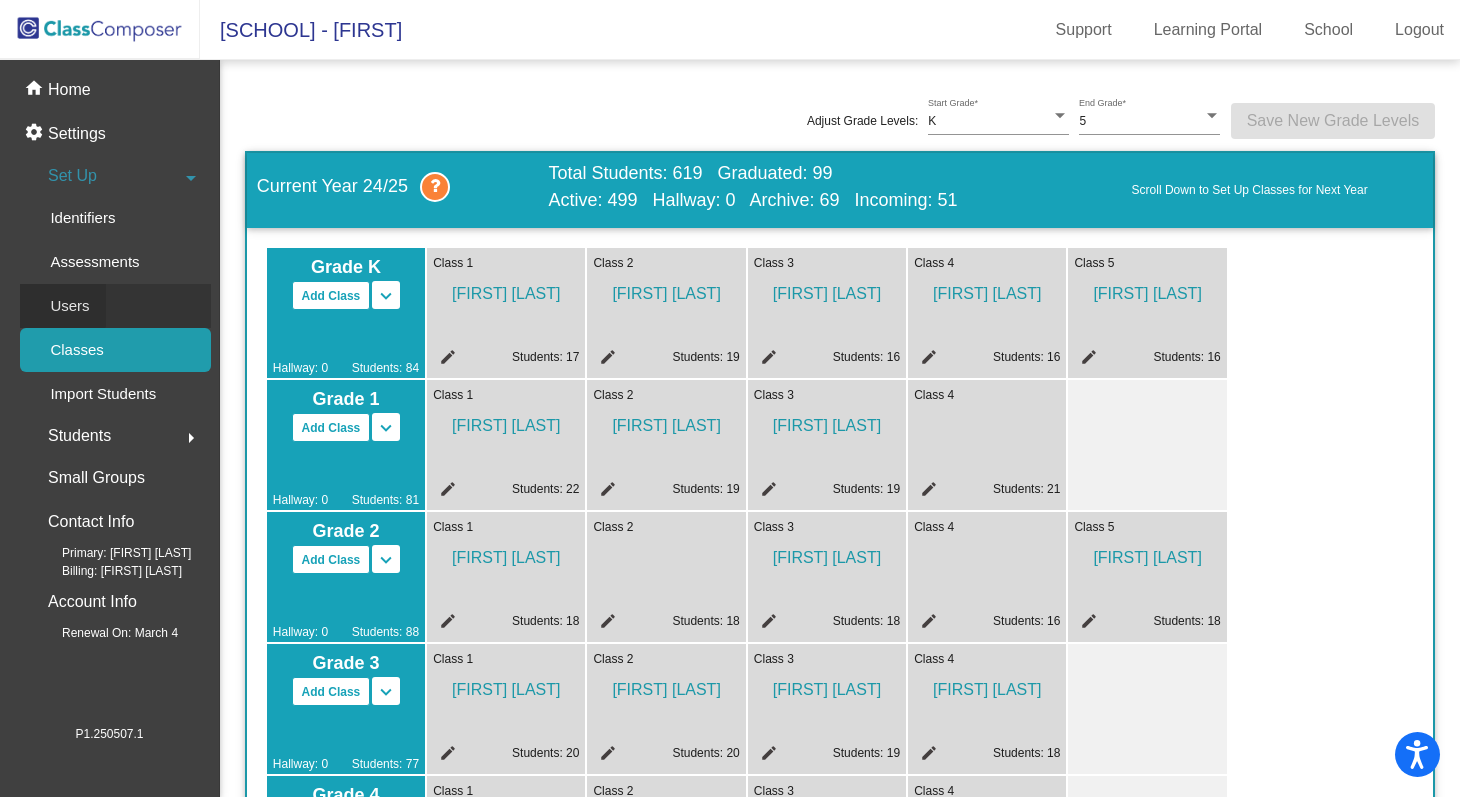 click on "Users" 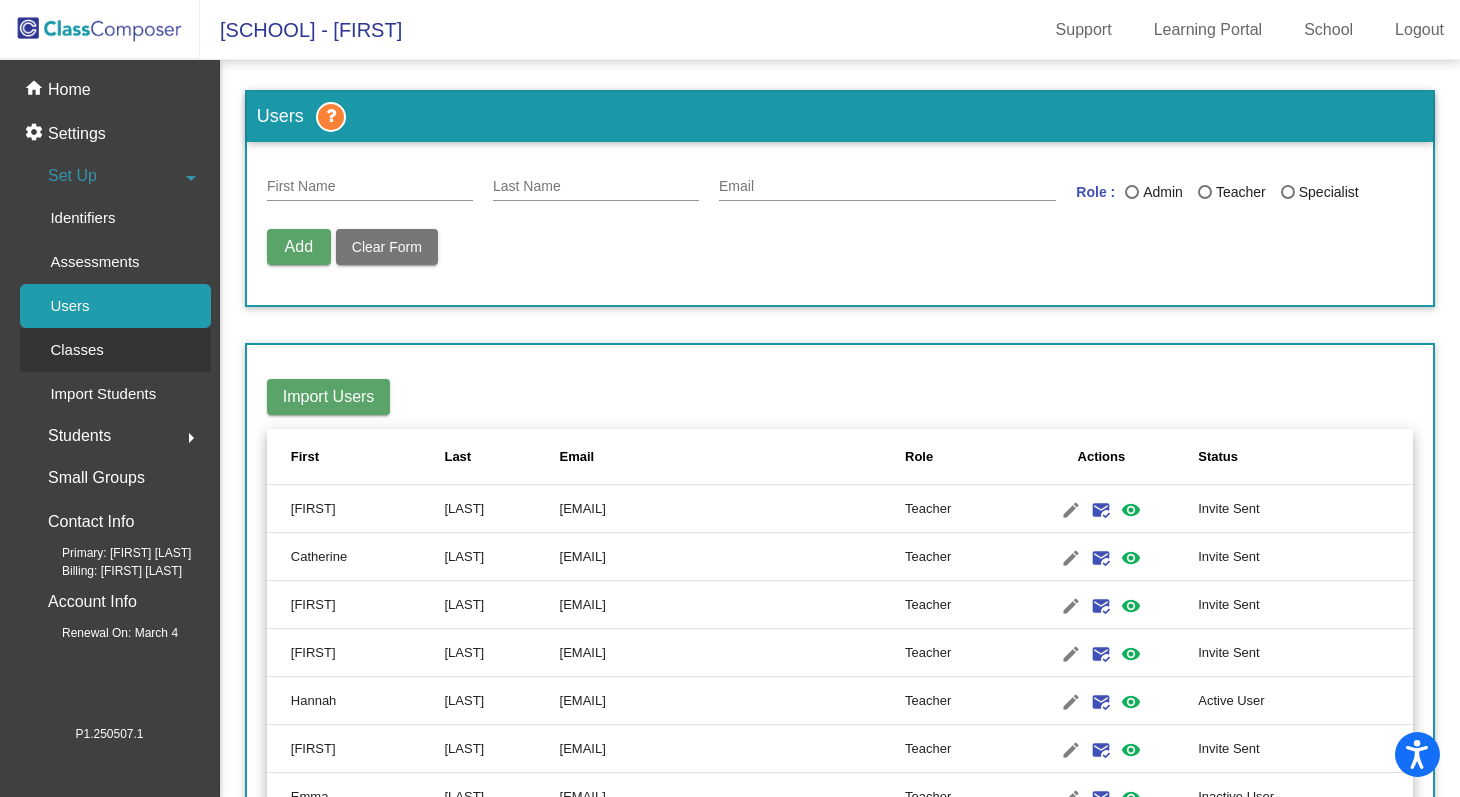 click on "Classes" 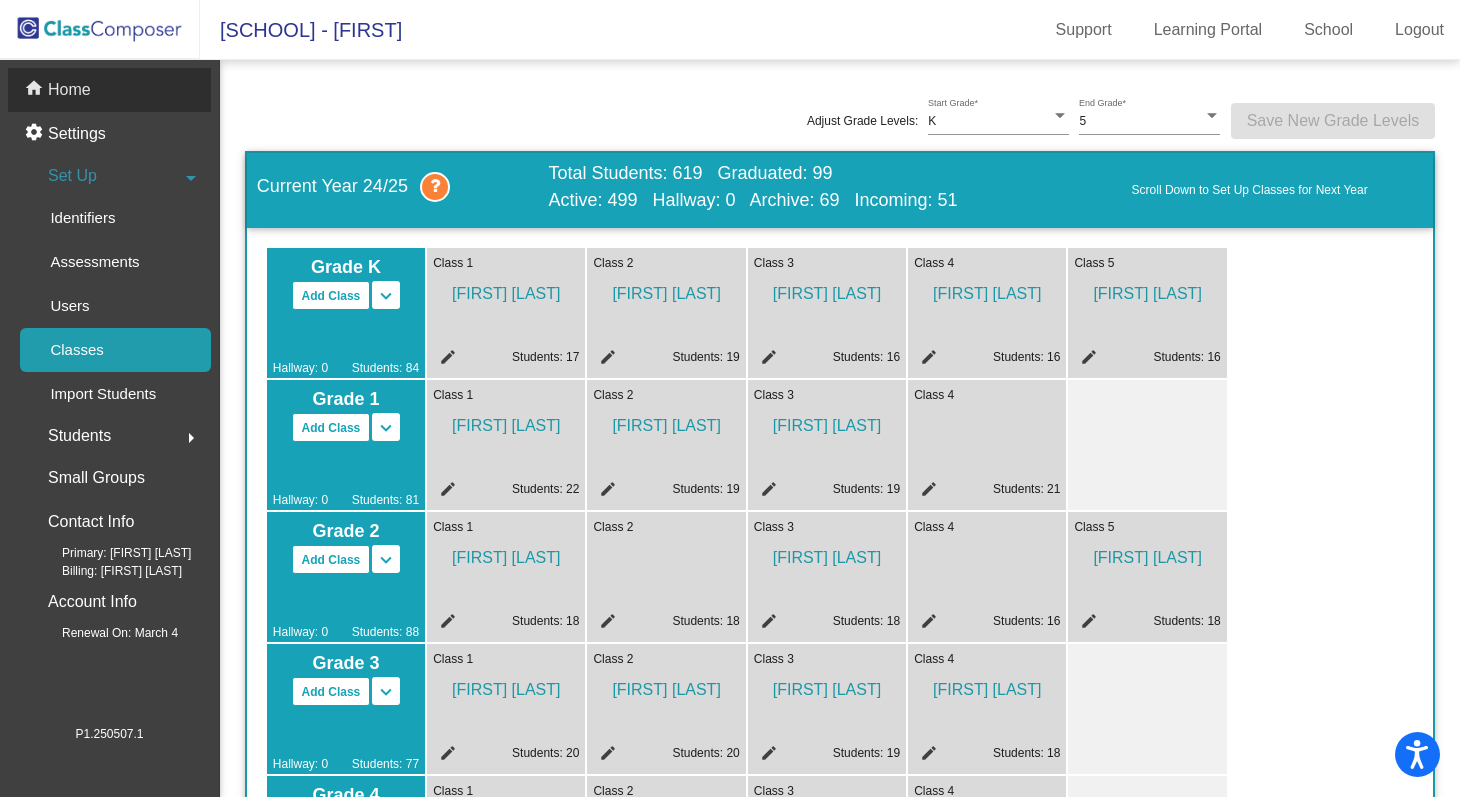 click on "home Home" 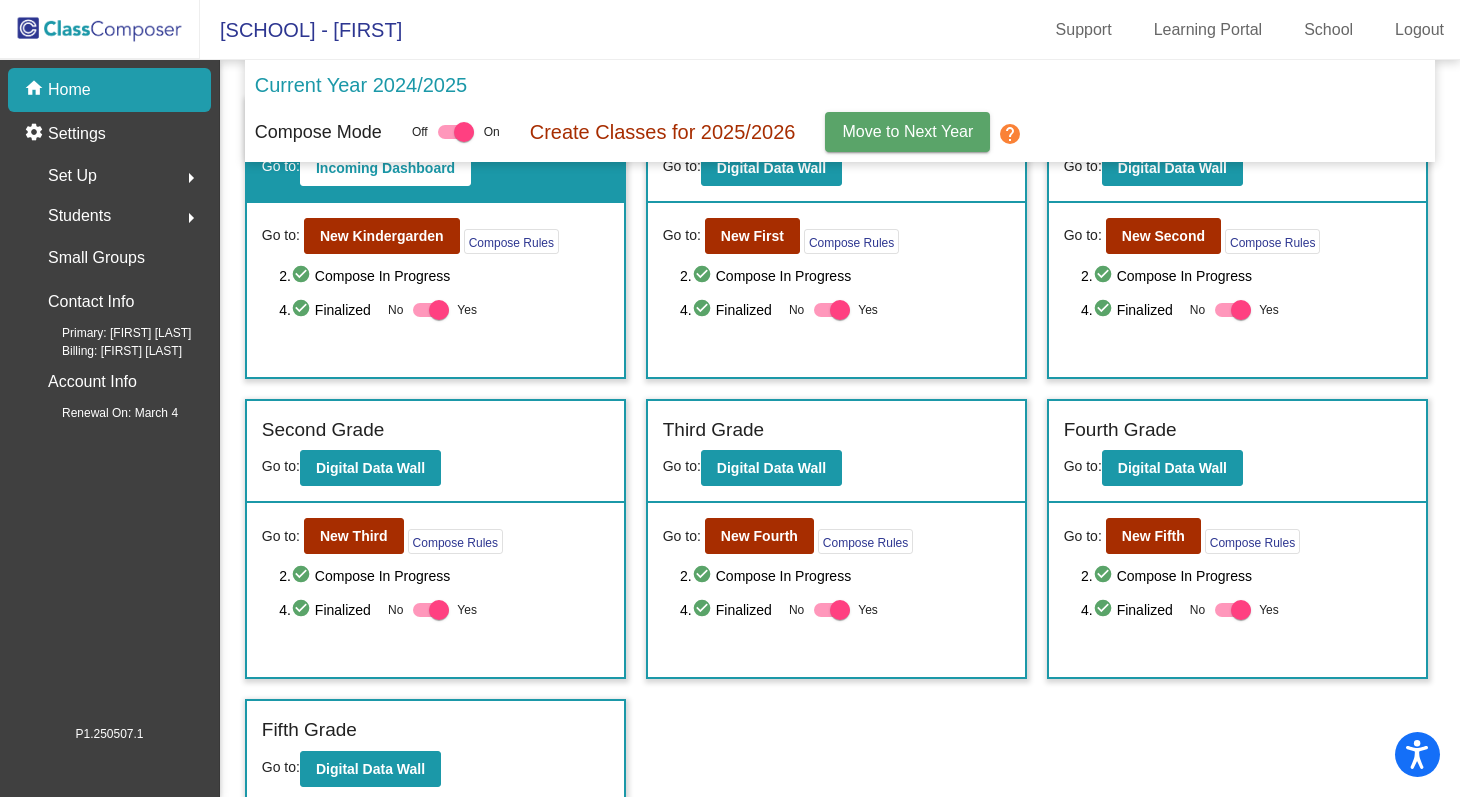 scroll, scrollTop: 85, scrollLeft: 0, axis: vertical 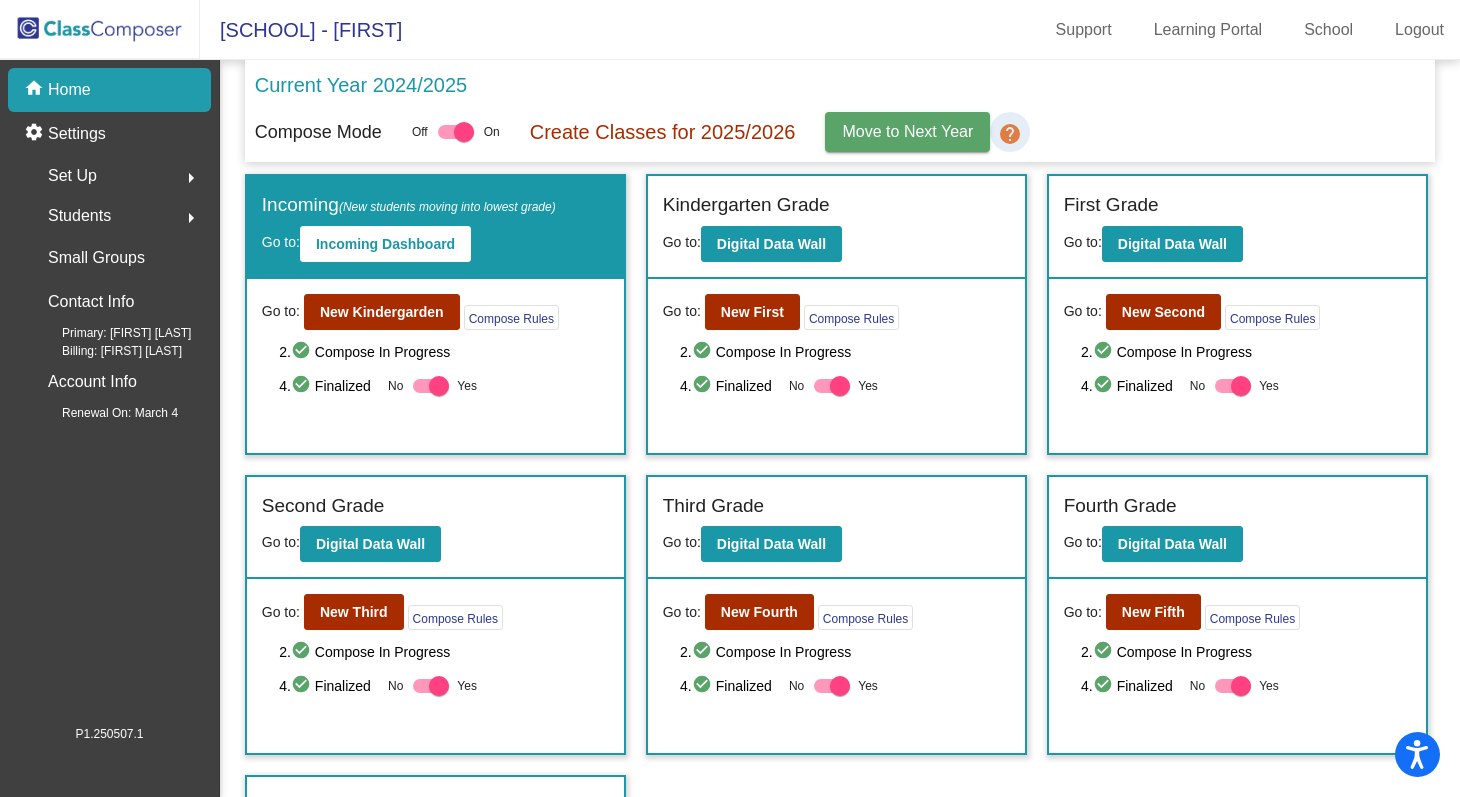 click on "help" 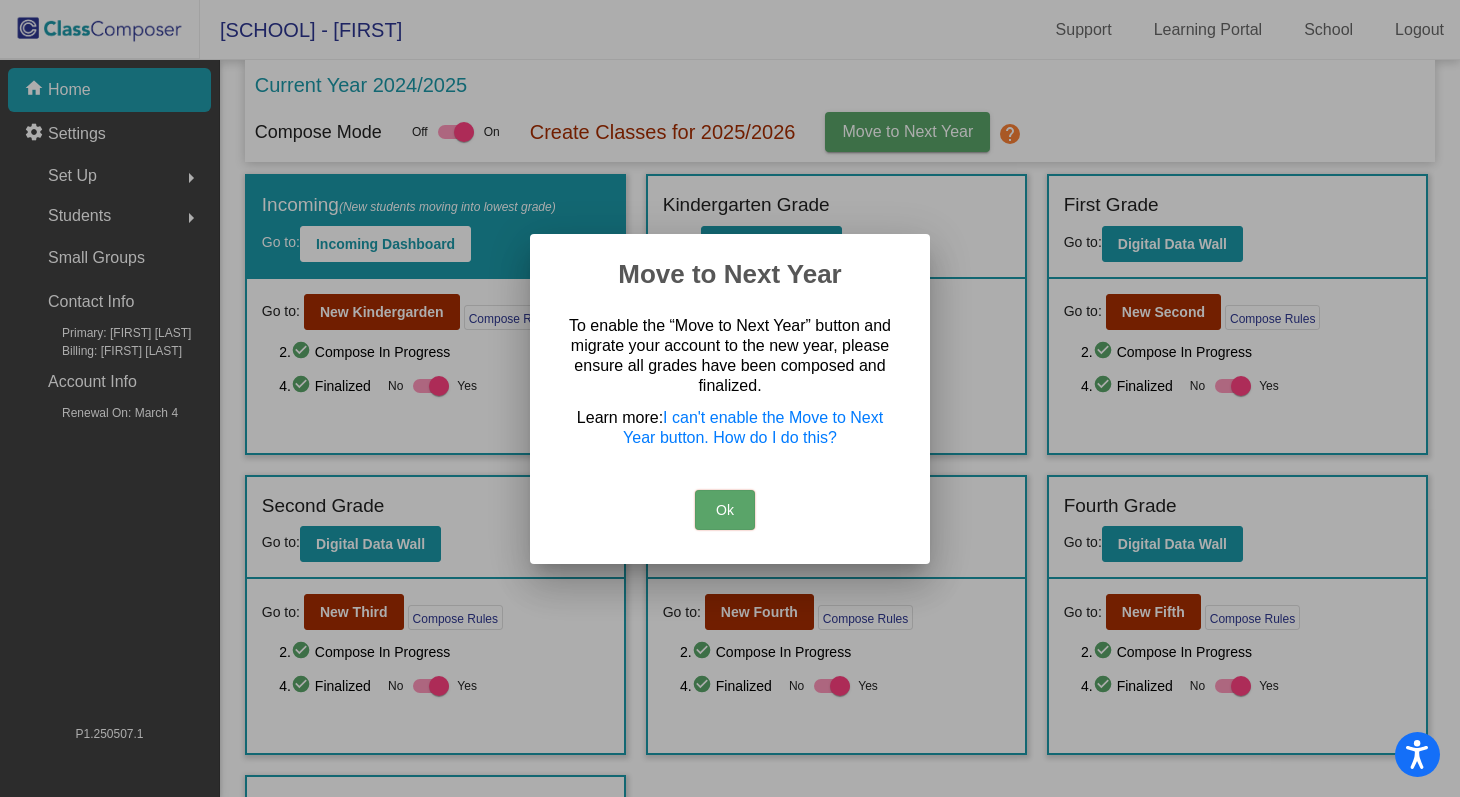 click on "Ok" at bounding box center [725, 510] 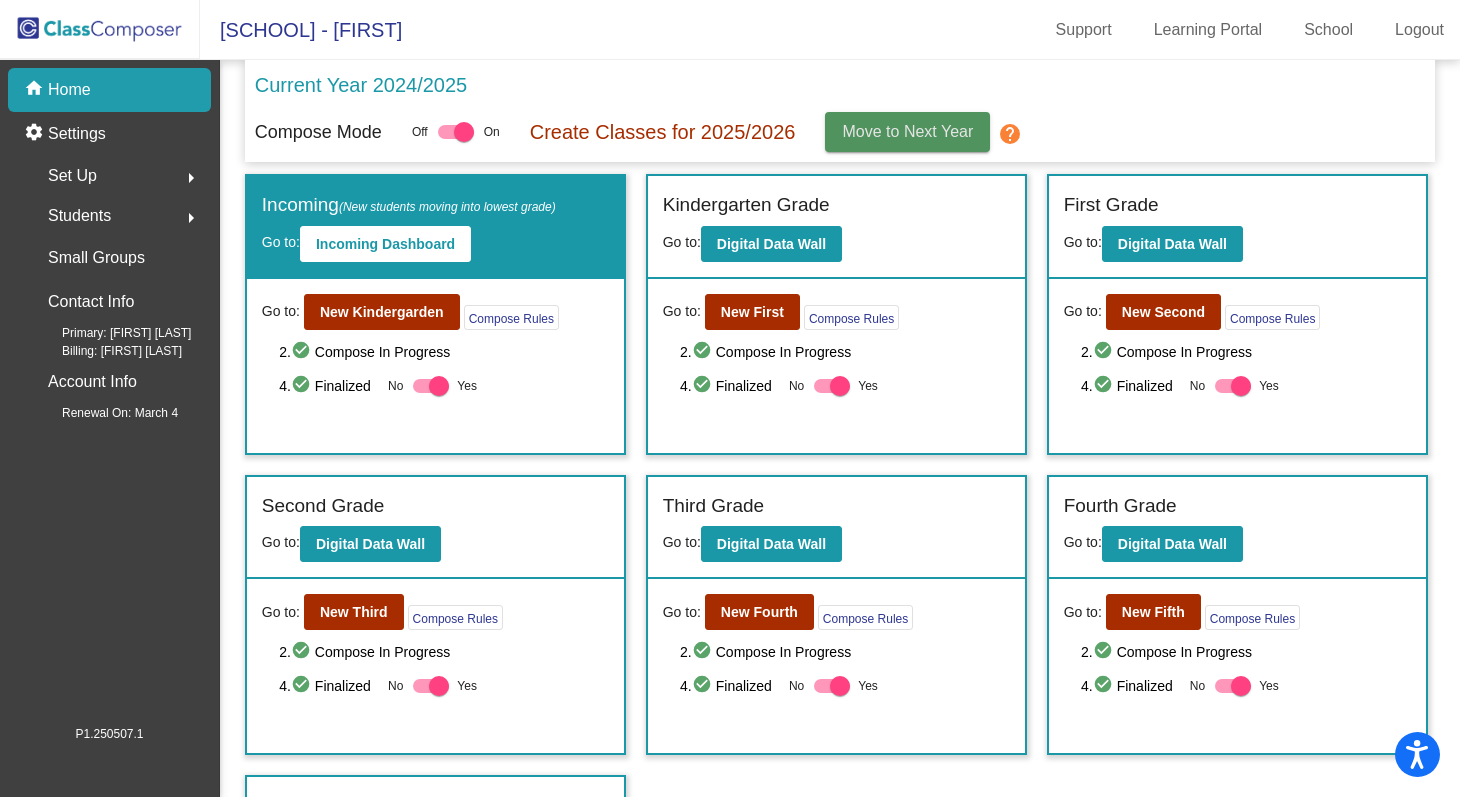 click on "Move to Next Year" 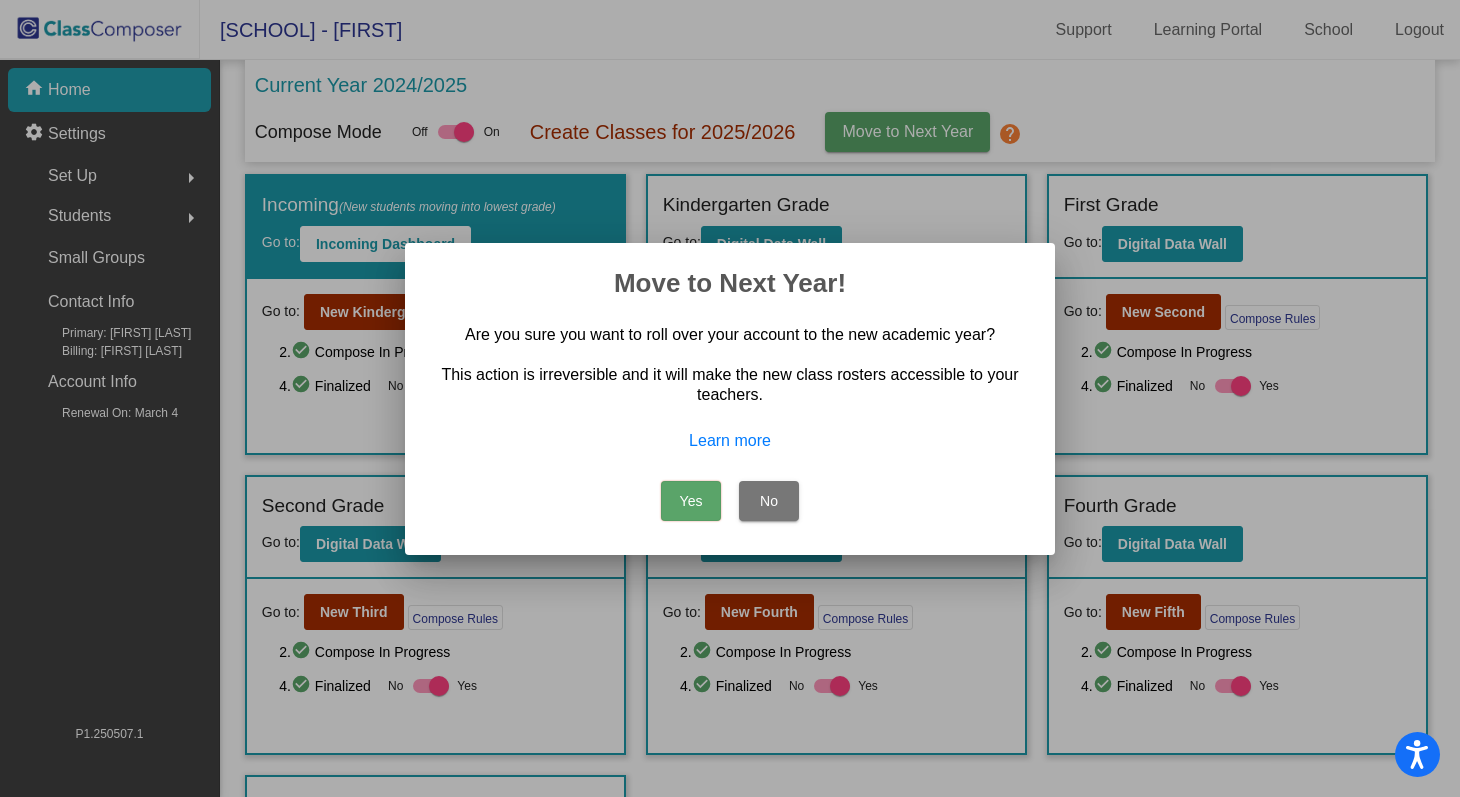 click on "Yes" at bounding box center [691, 501] 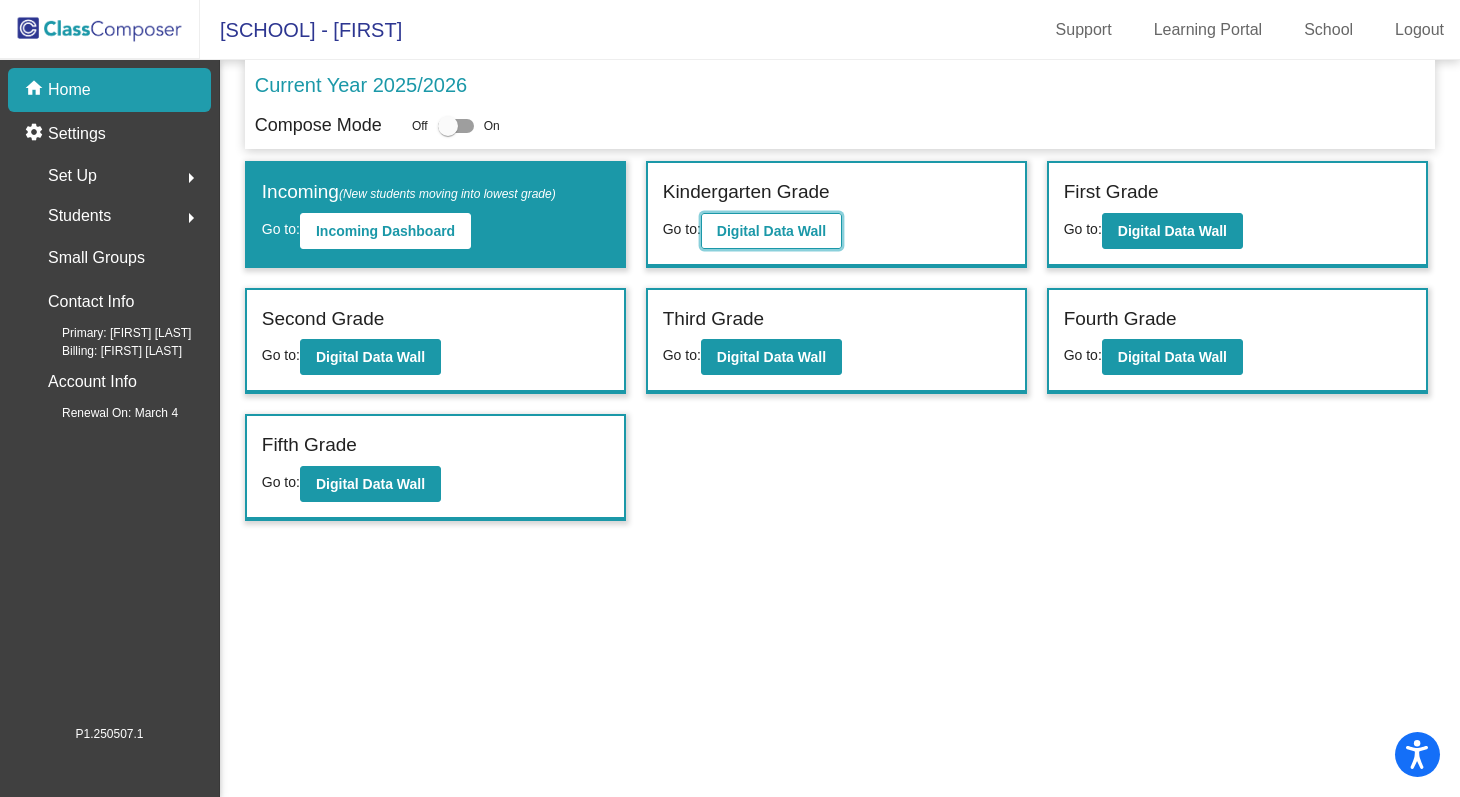 click on "Digital Data Wall" 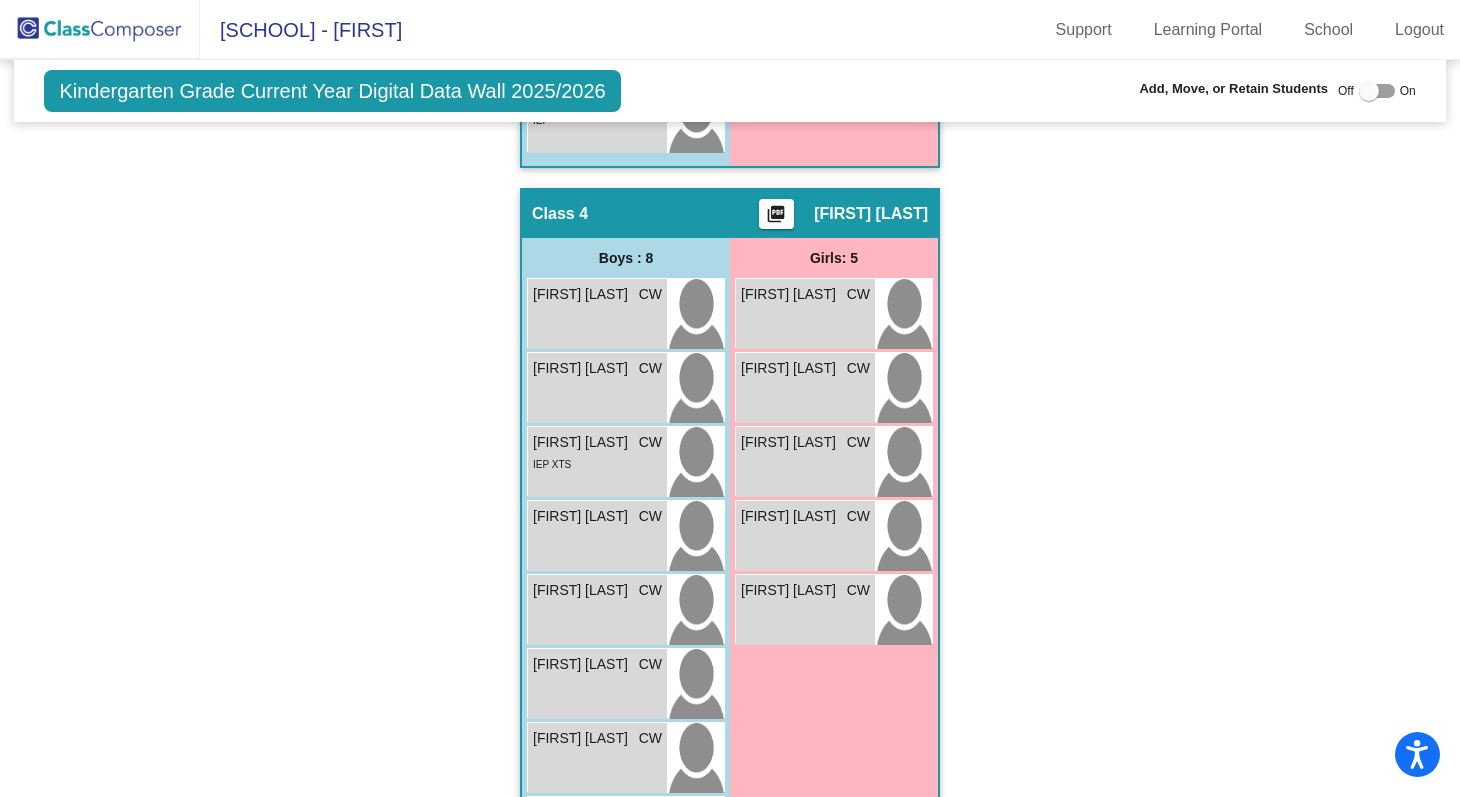 scroll, scrollTop: 1217, scrollLeft: 0, axis: vertical 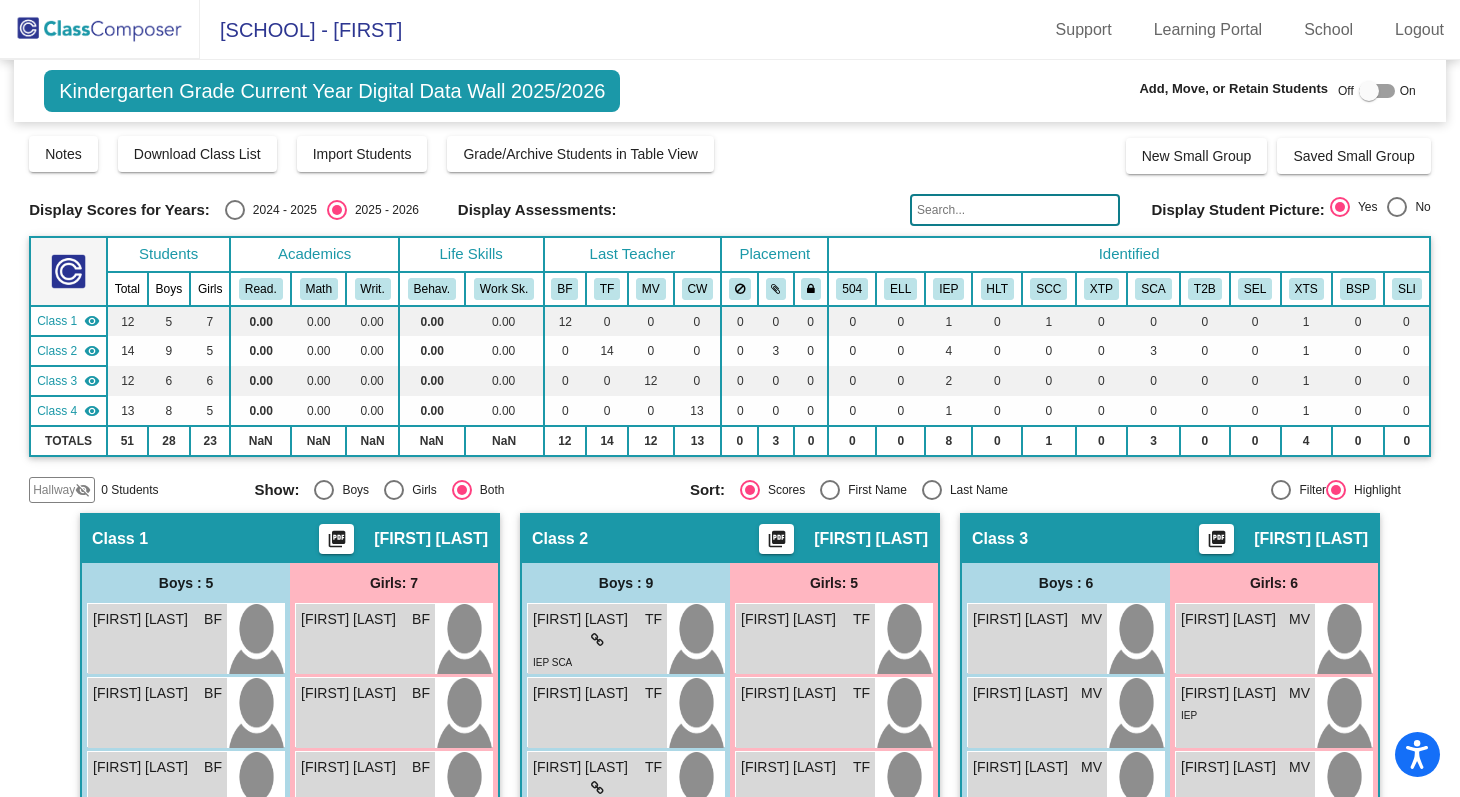 click 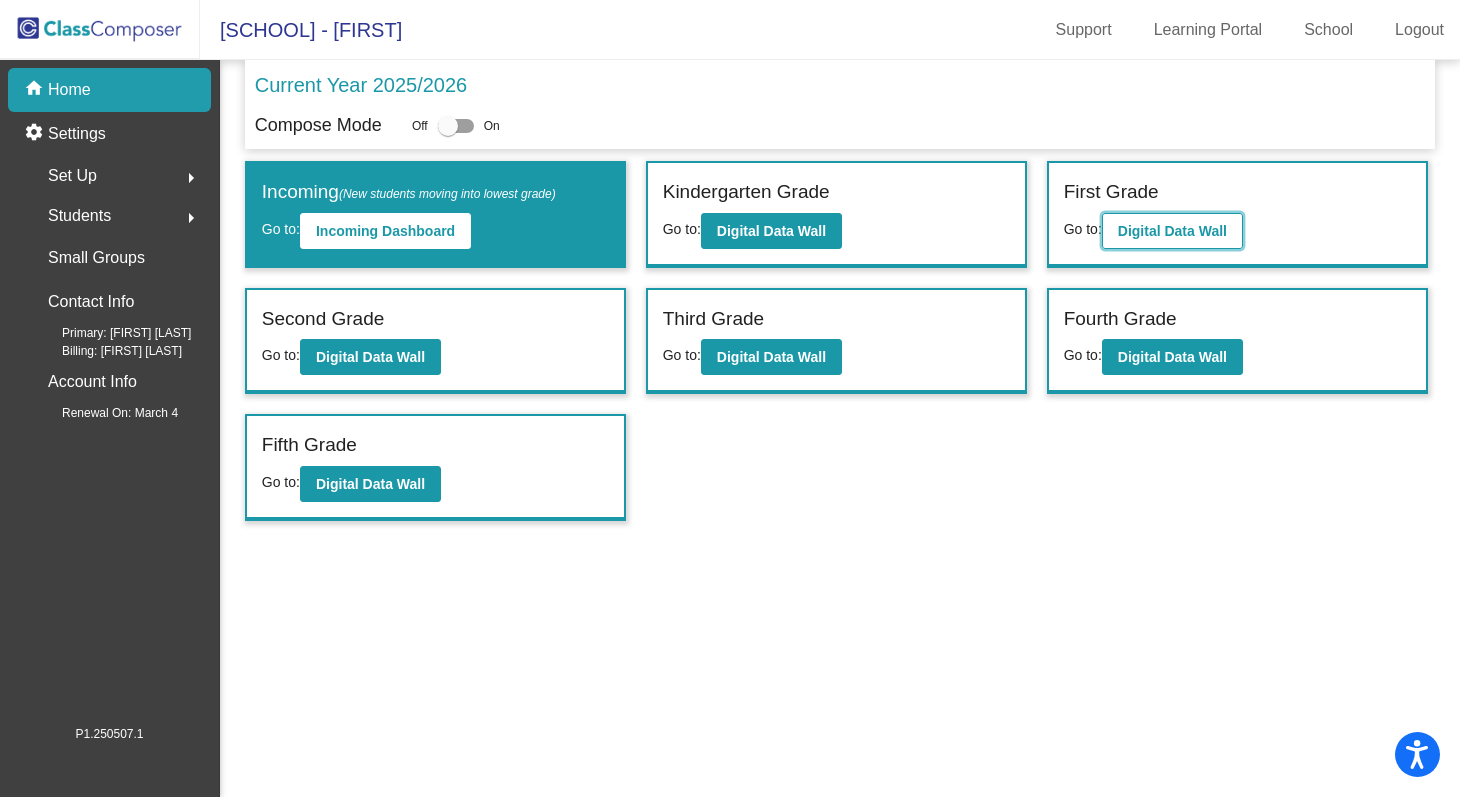 click on "Digital Data Wall" 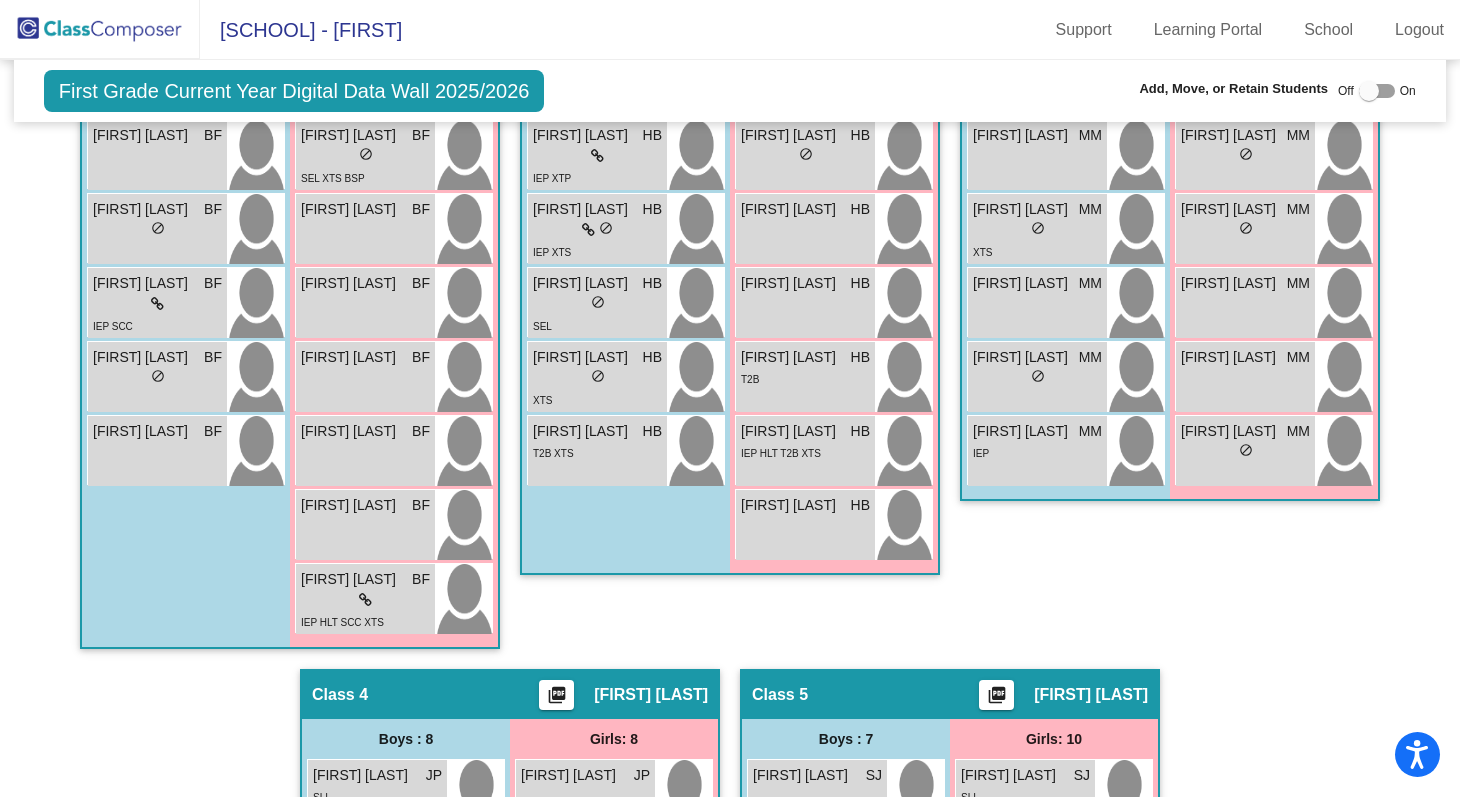 scroll, scrollTop: 0, scrollLeft: 0, axis: both 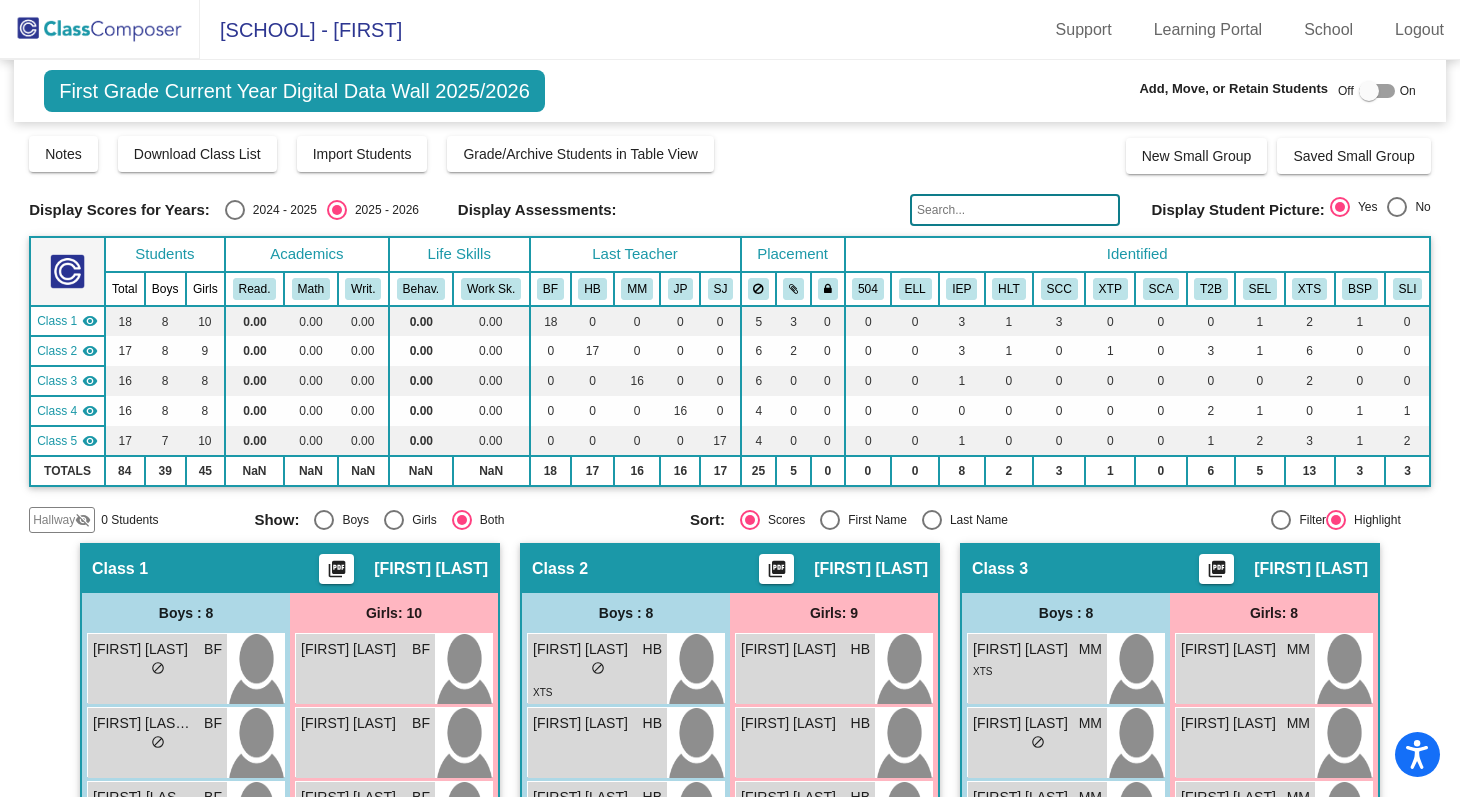 click 